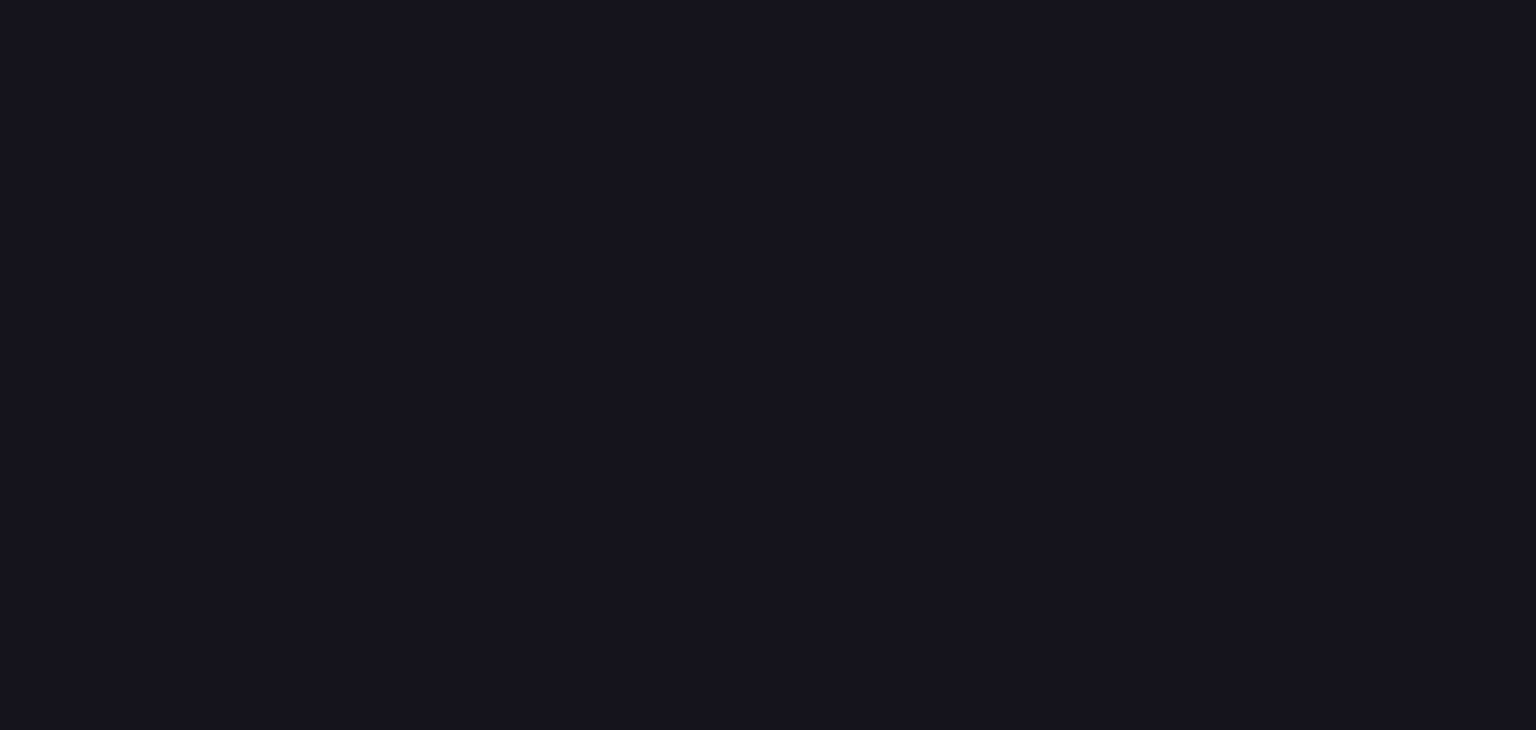 scroll, scrollTop: 0, scrollLeft: 0, axis: both 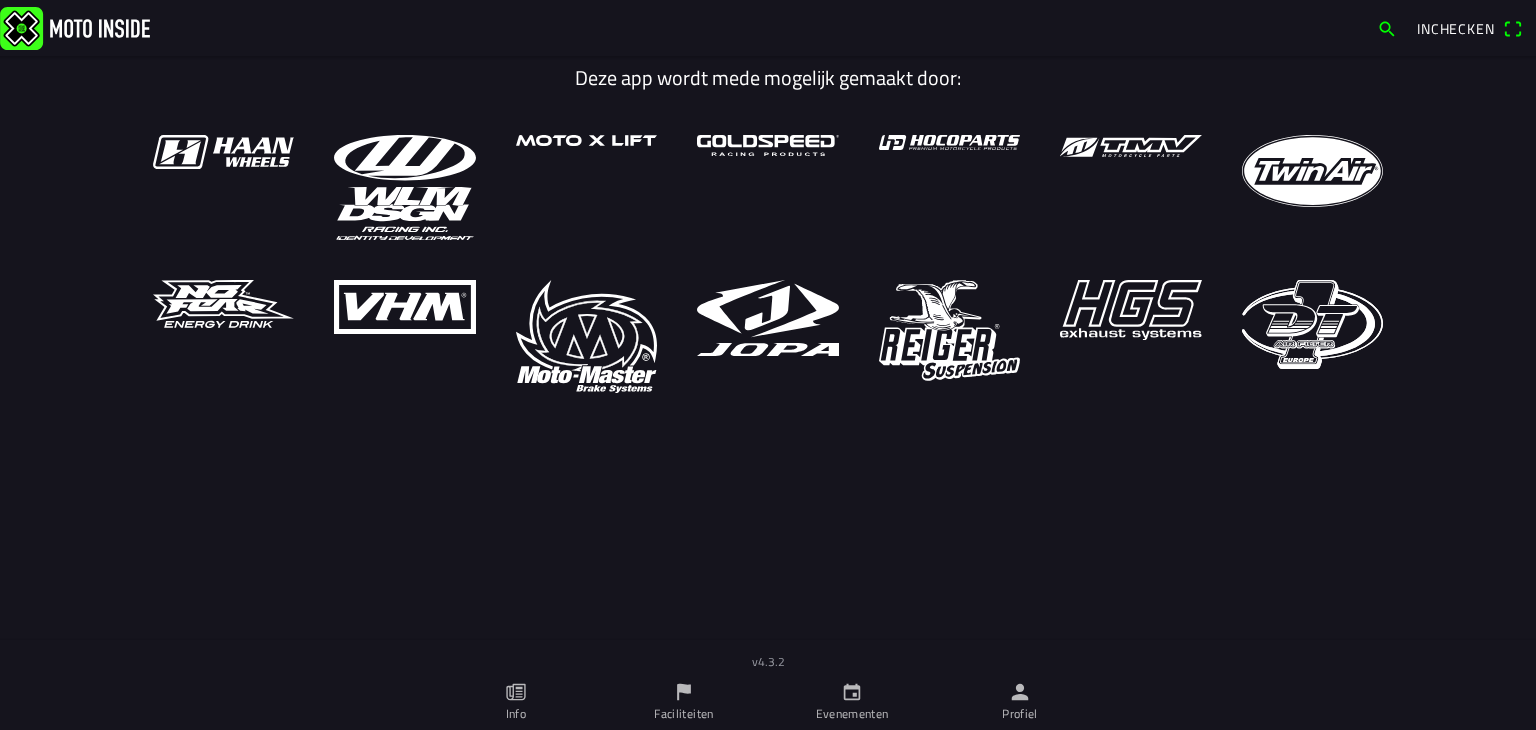 click 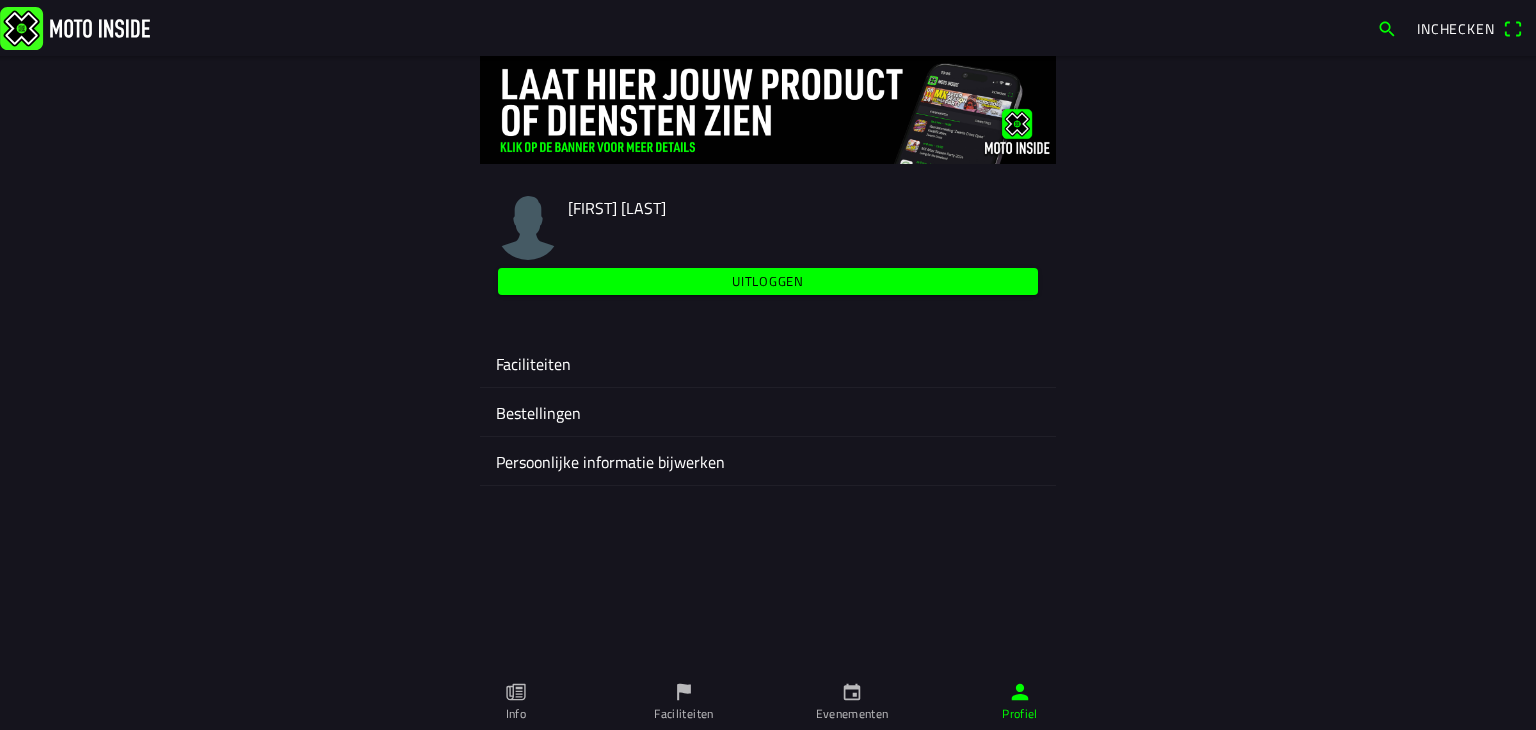 click on "Faciliteiten" 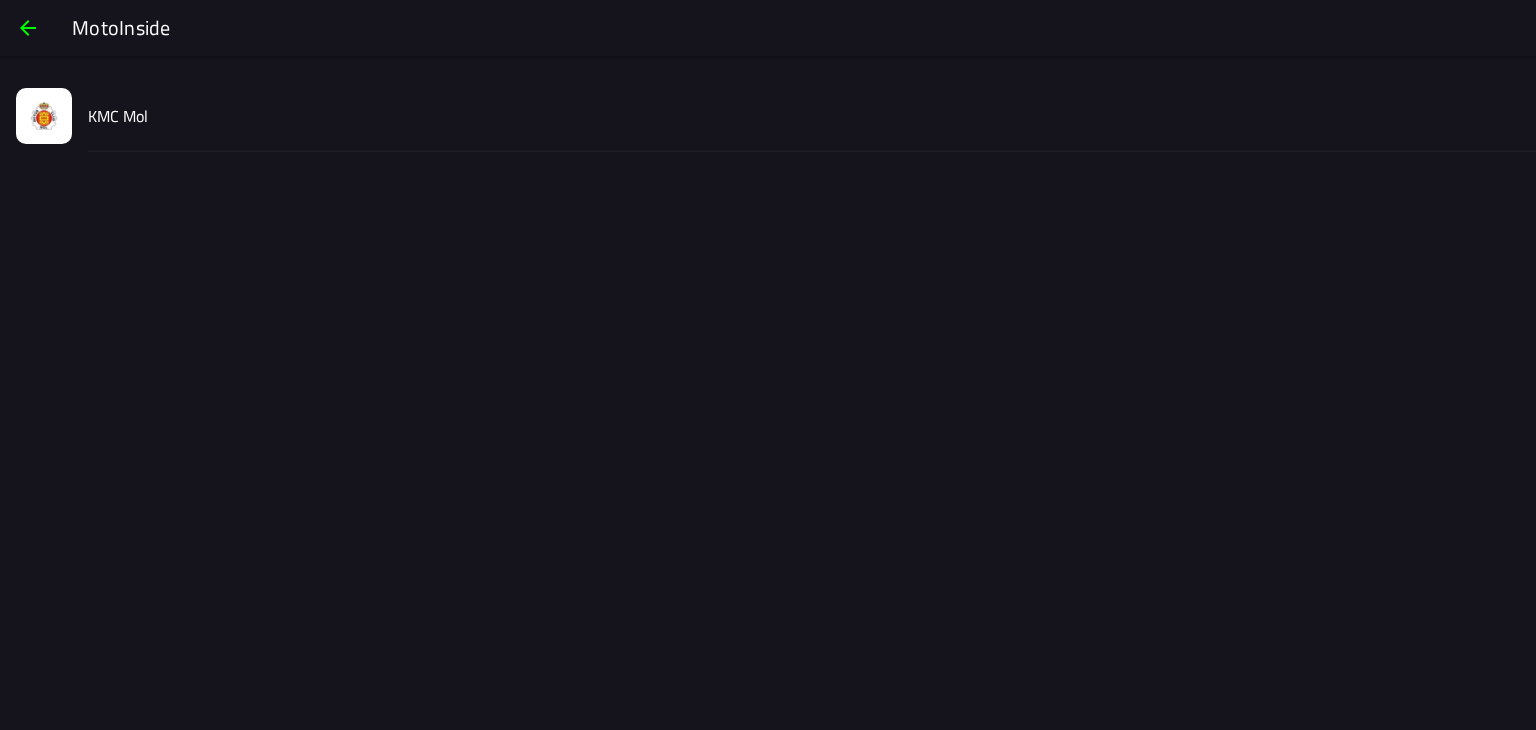 click on "KMC Mol" 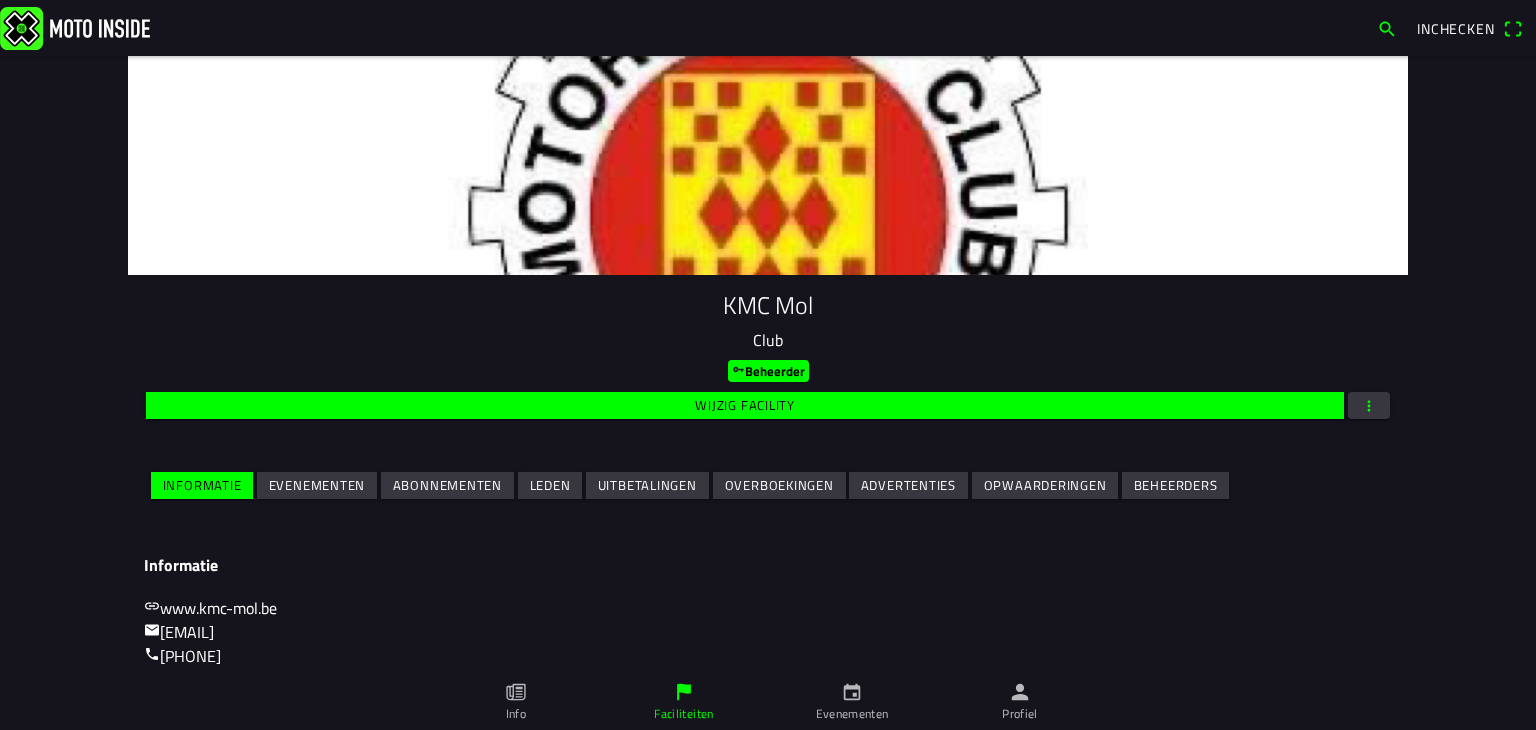 click on "Evenementen" at bounding box center (0, 0) 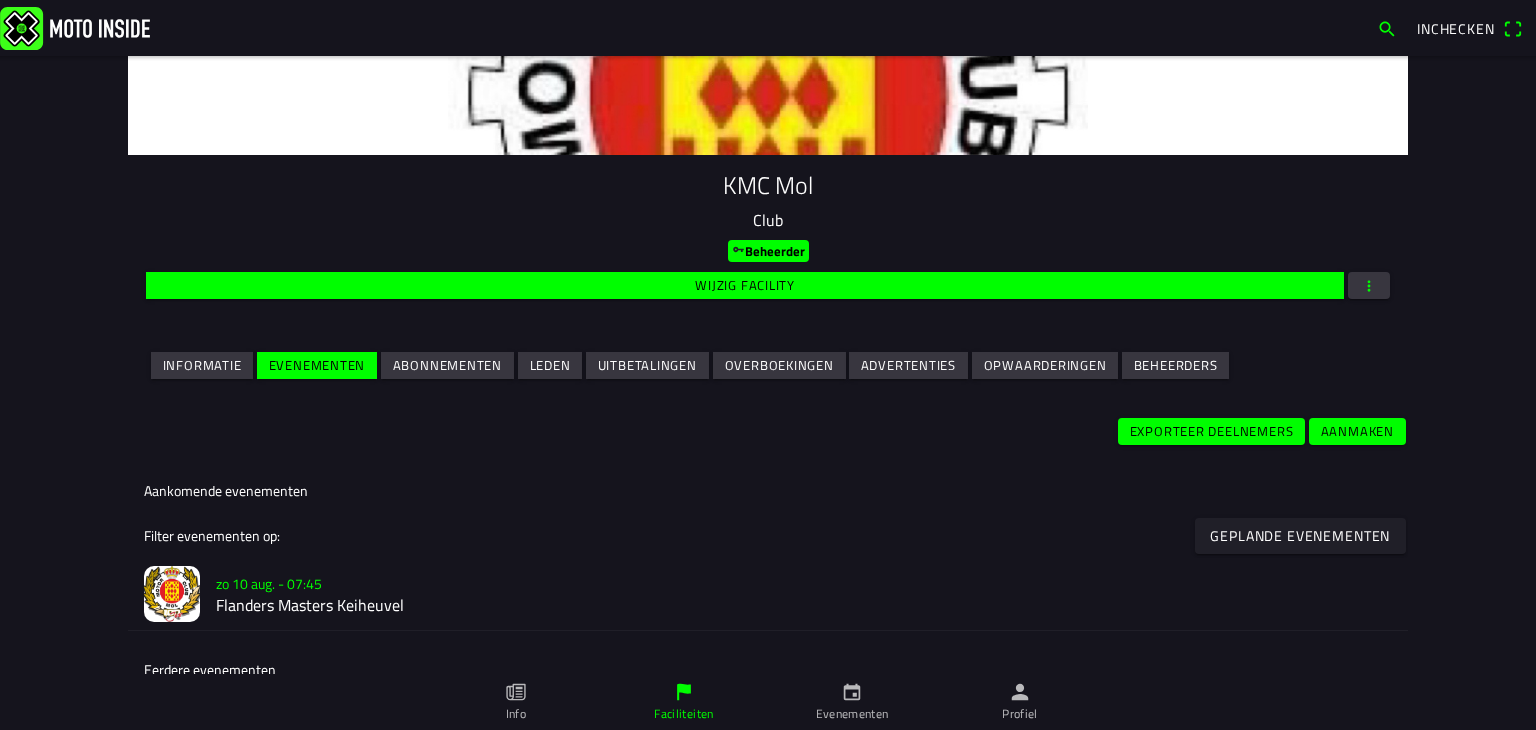 scroll, scrollTop: 300, scrollLeft: 0, axis: vertical 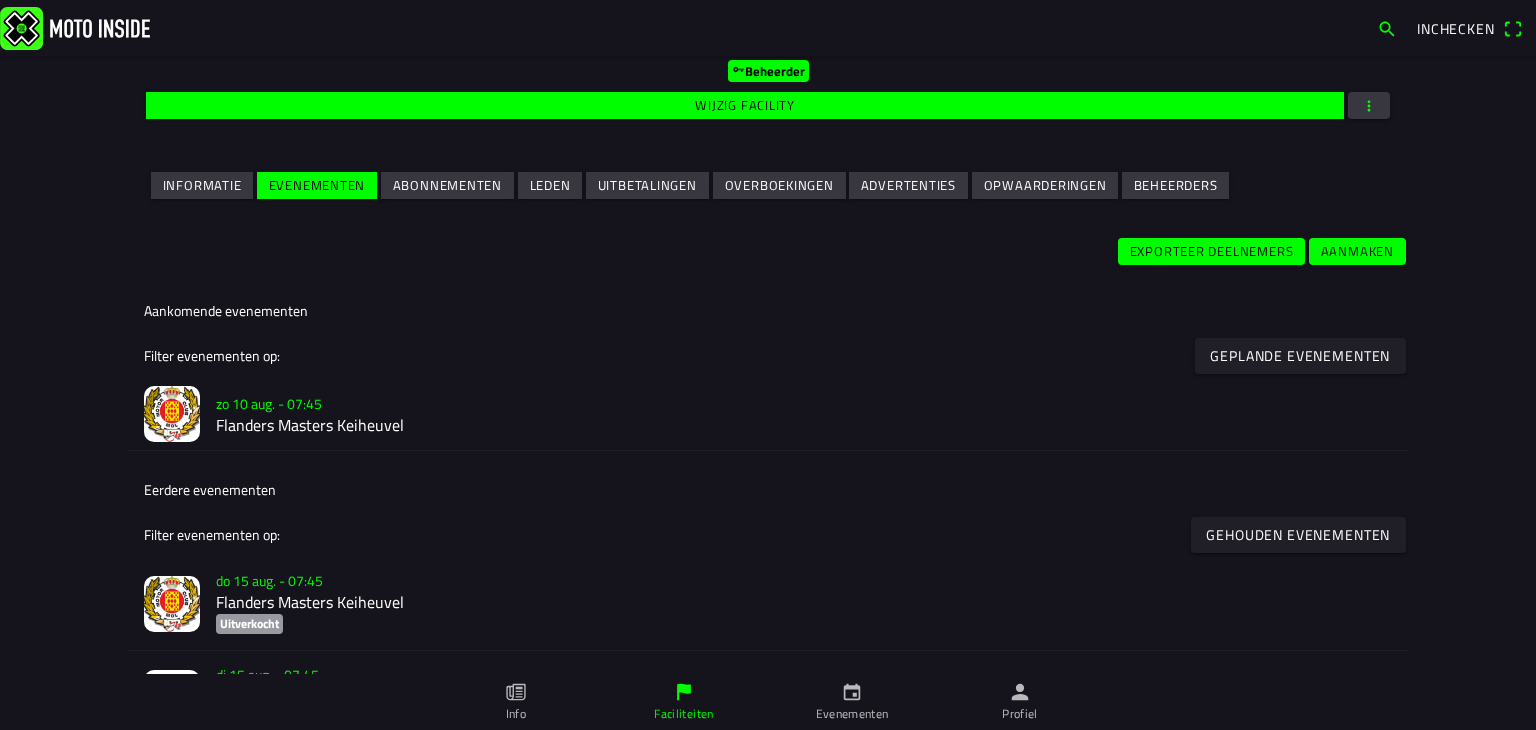 click on "Flanders Masters Keiheuvel" 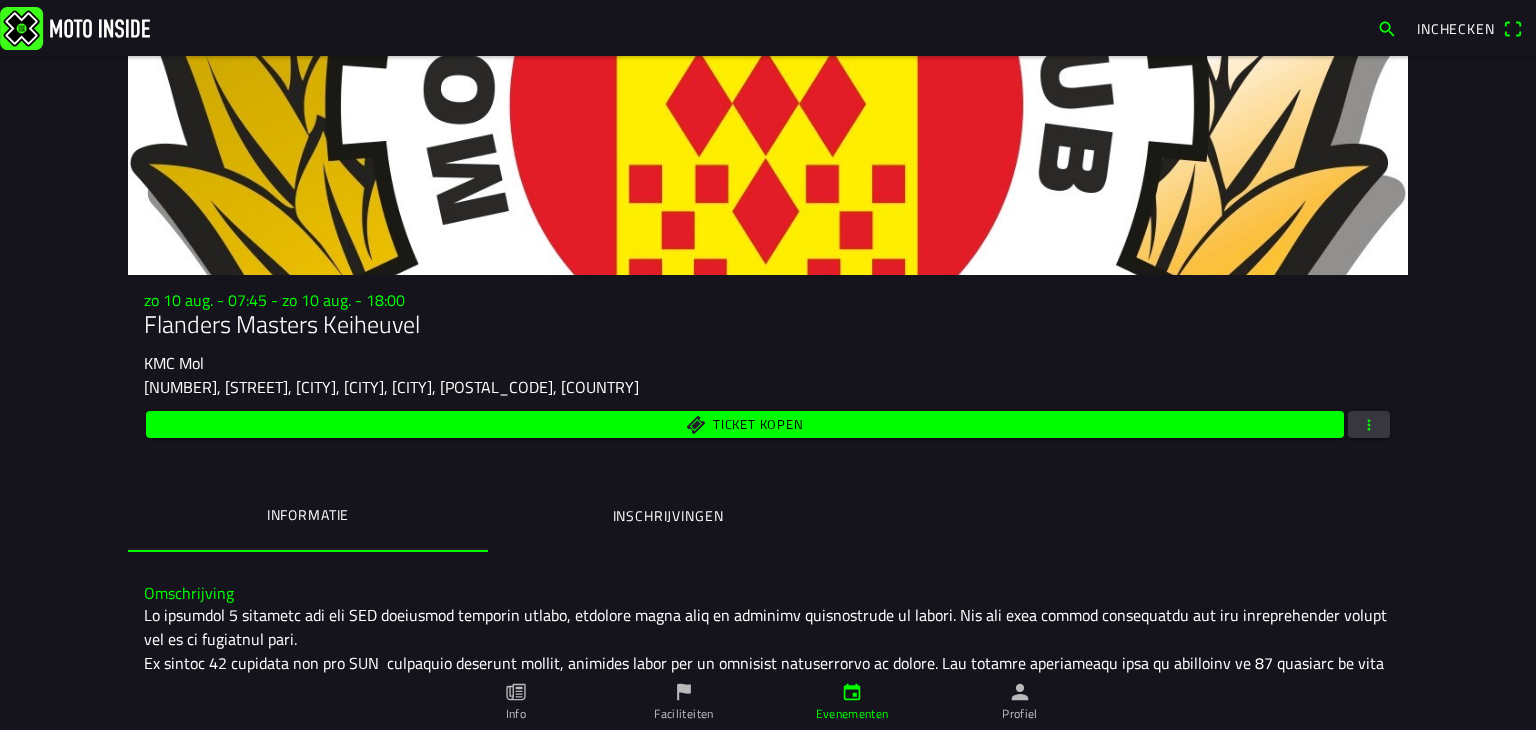 click on "Inschrijvingen" at bounding box center (668, 516) 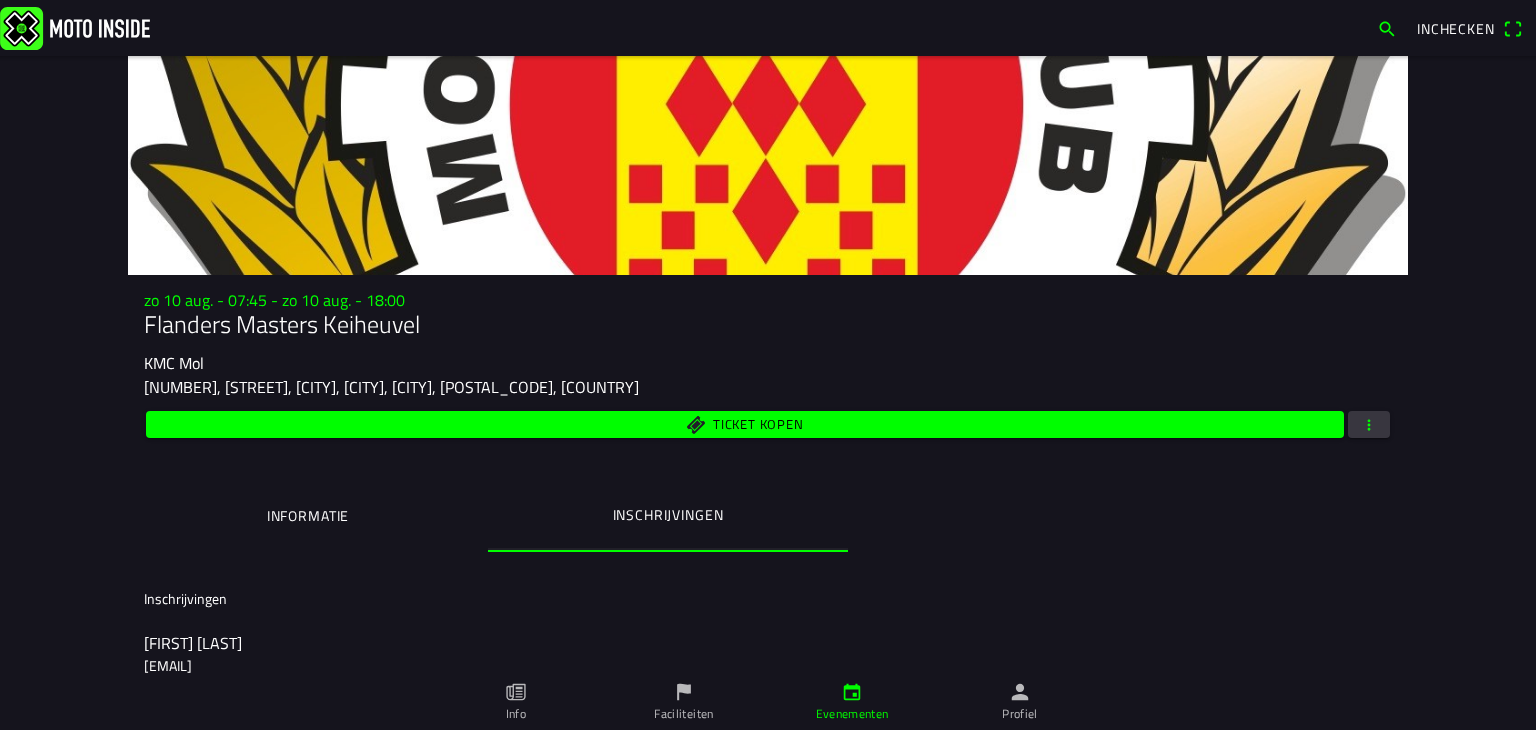 click at bounding box center (1369, 424) 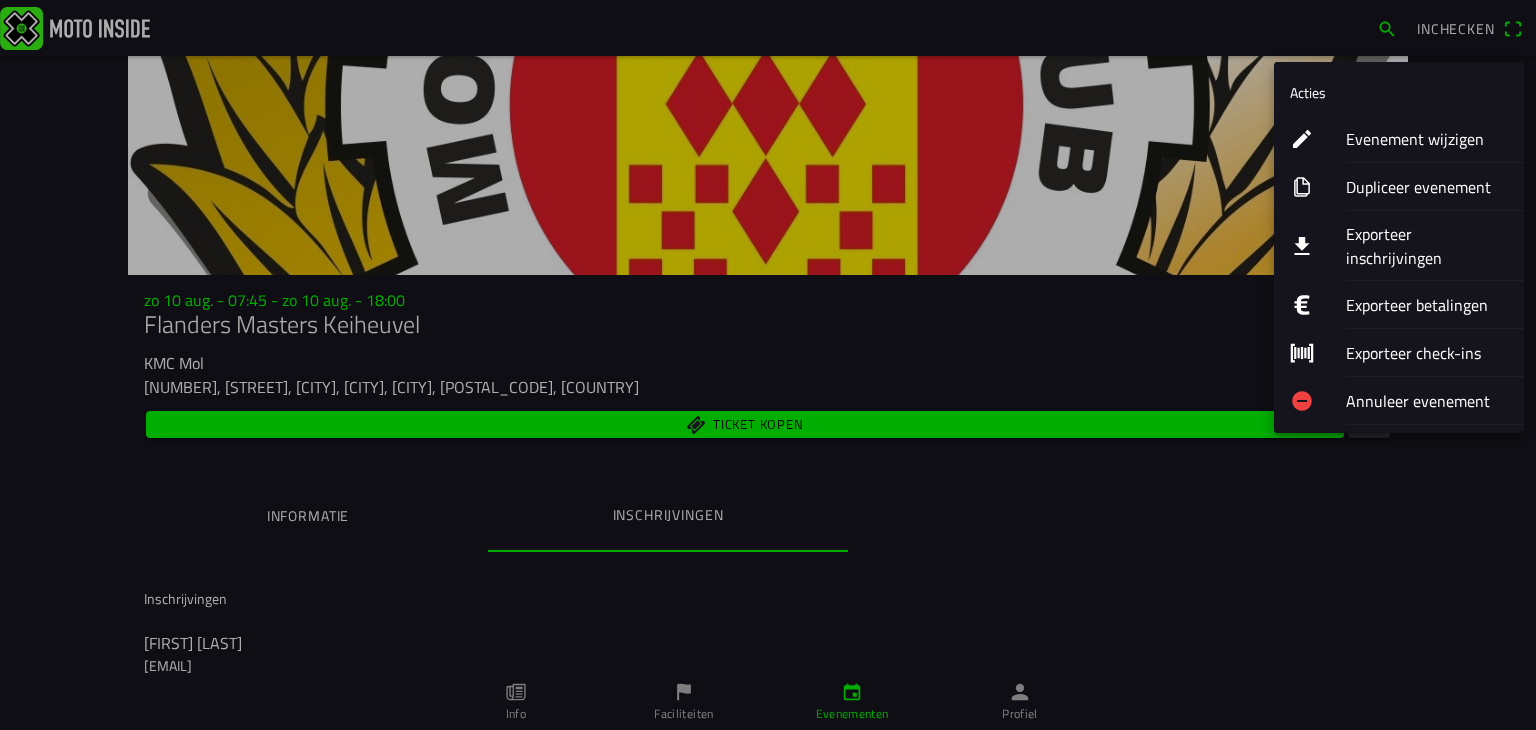 click on "Evenement wijzigen" 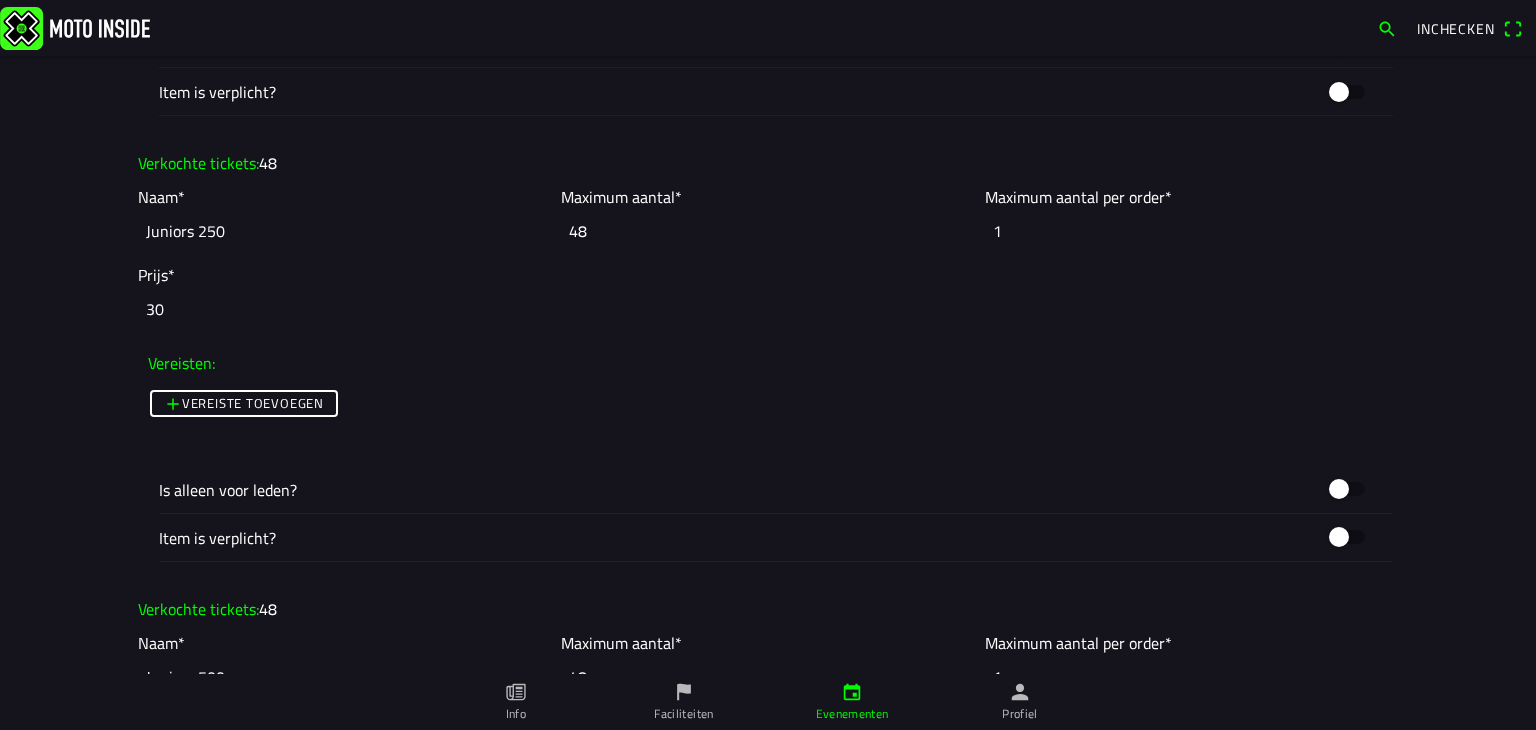 scroll, scrollTop: 4200, scrollLeft: 0, axis: vertical 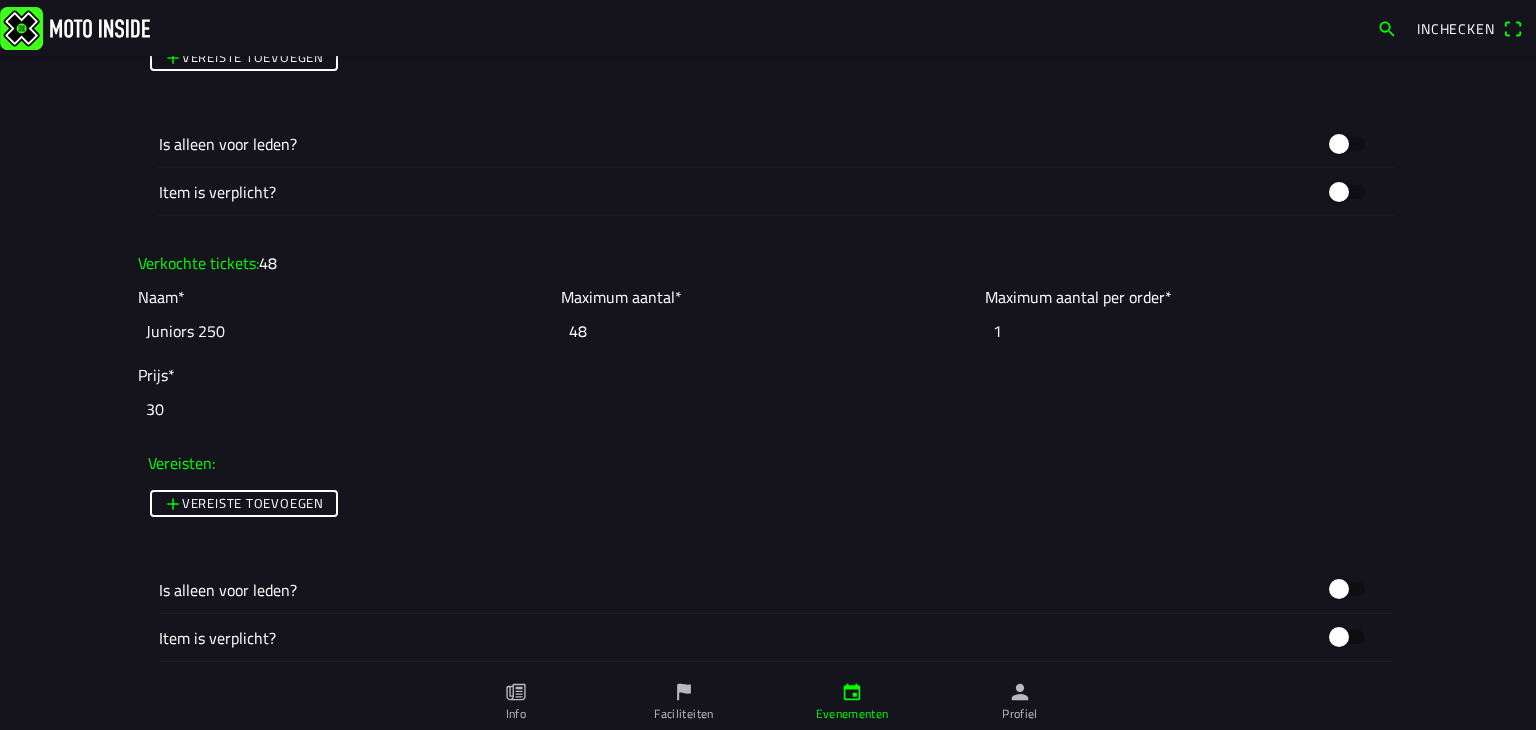 click on "48" 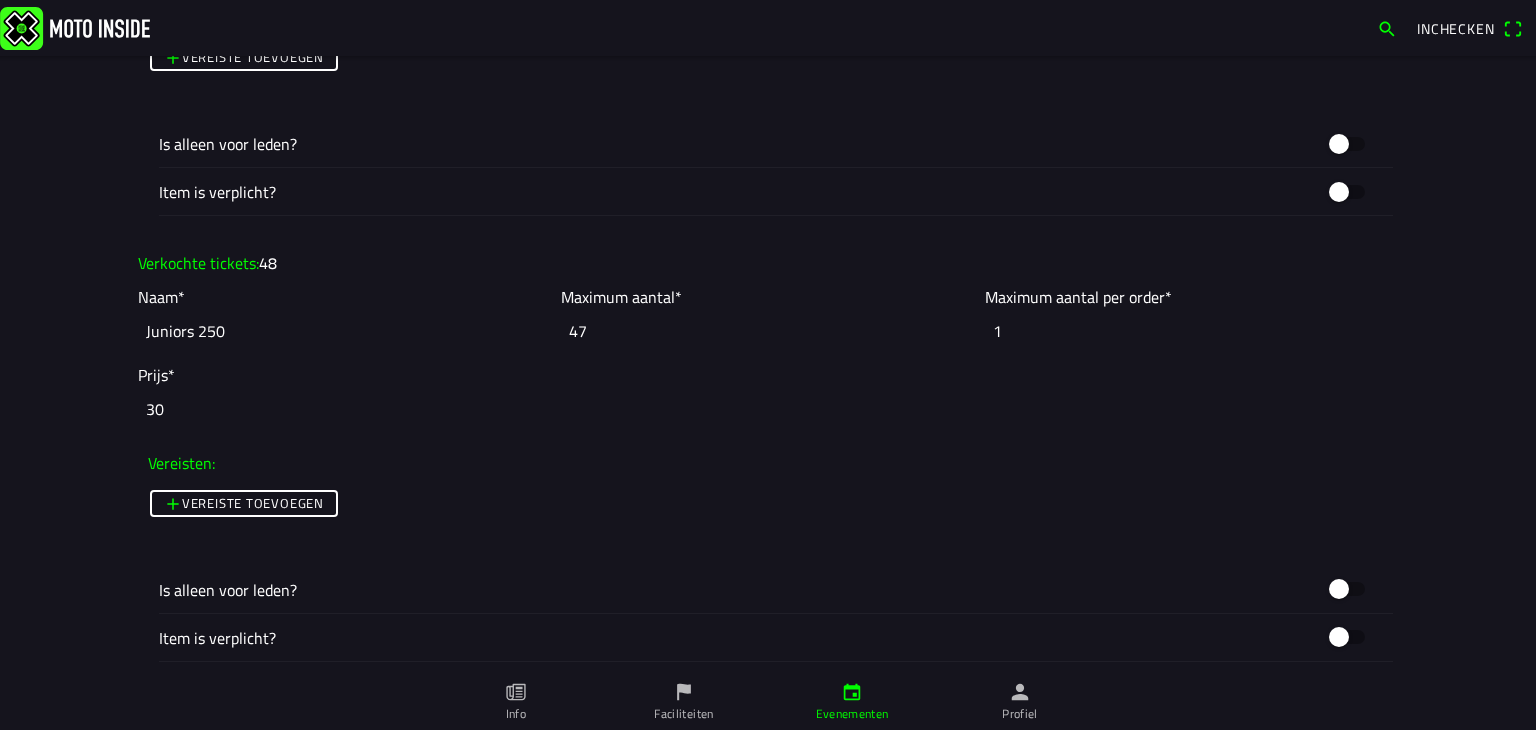 type on "47" 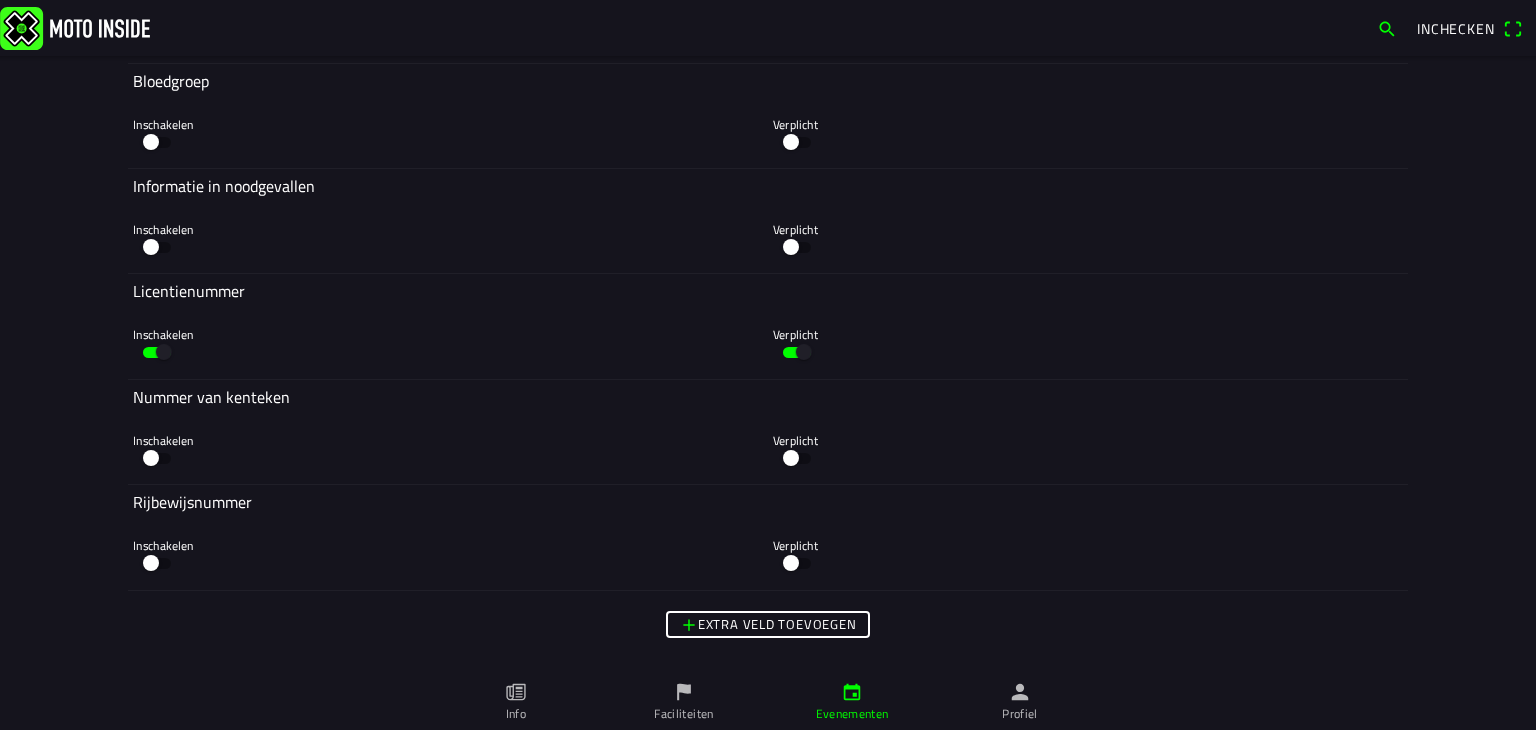 scroll, scrollTop: 11141, scrollLeft: 0, axis: vertical 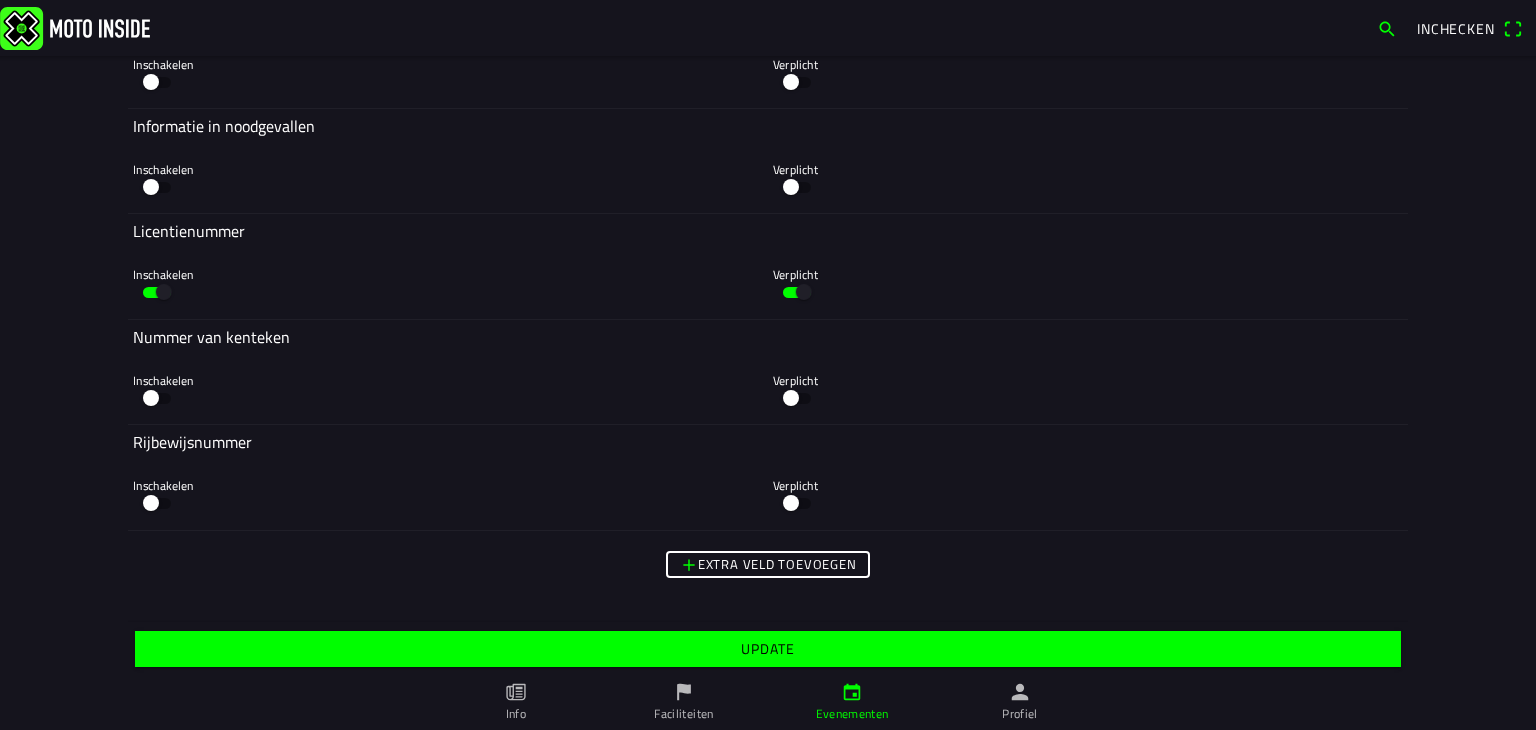 click on "Update" 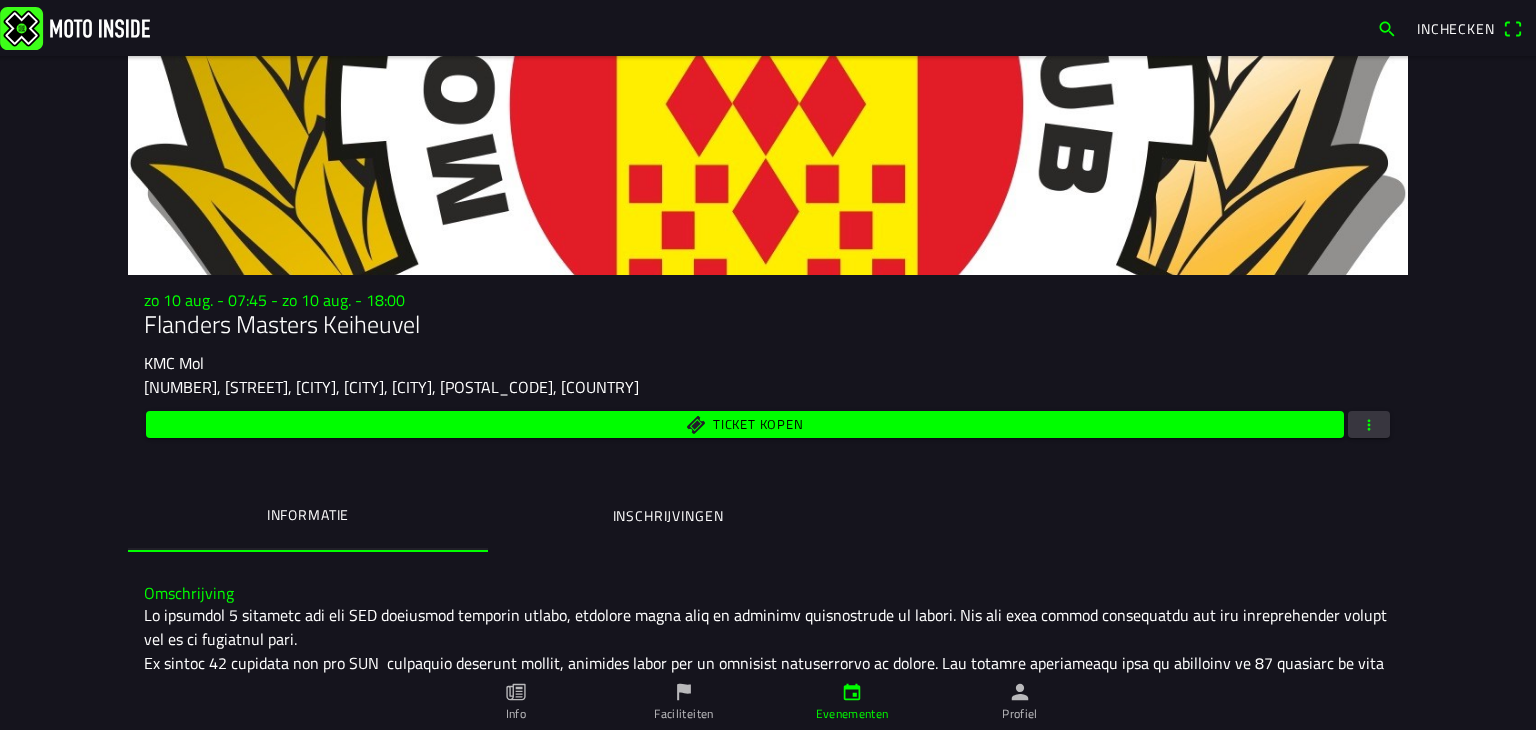 click on "Inschrijvingen" at bounding box center [668, 516] 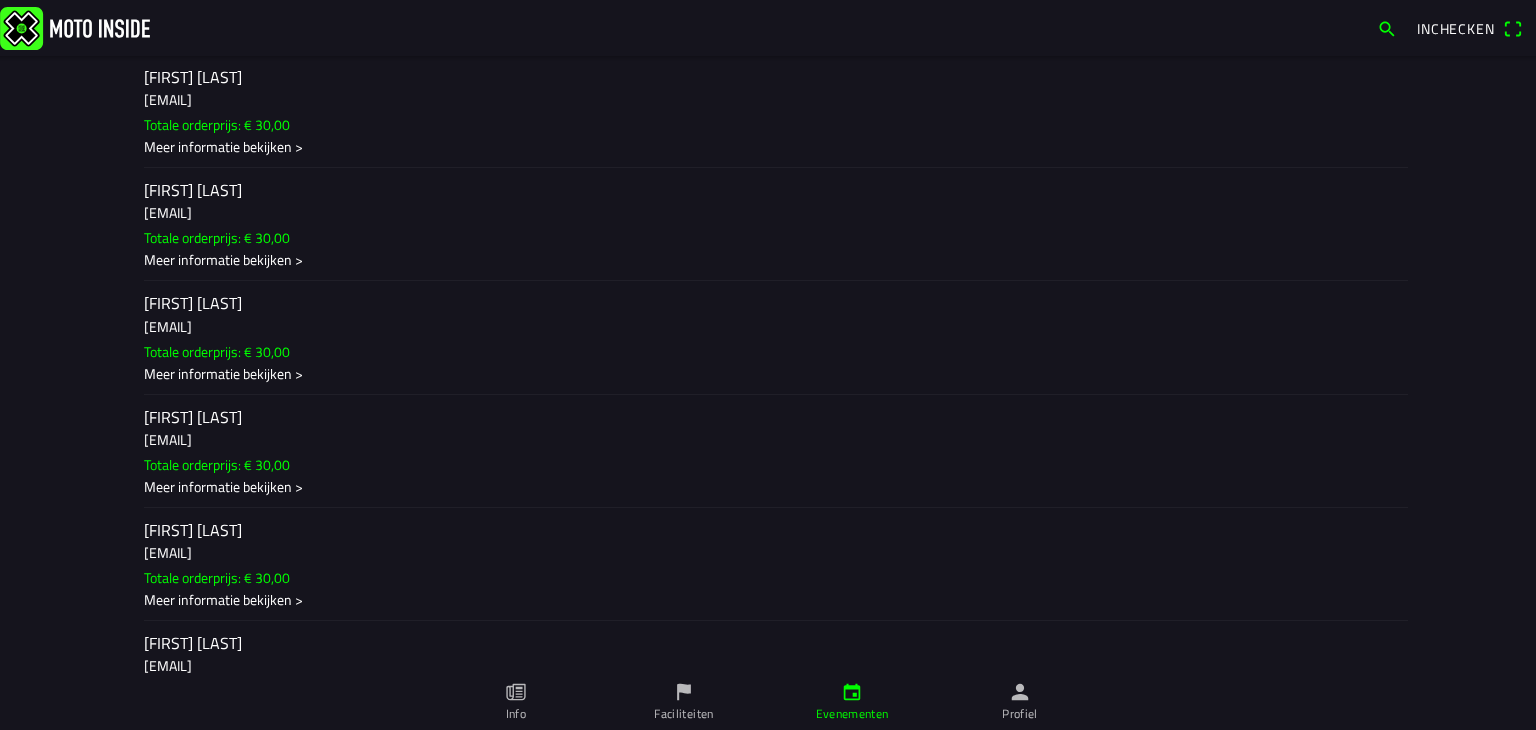 scroll, scrollTop: 4200, scrollLeft: 0, axis: vertical 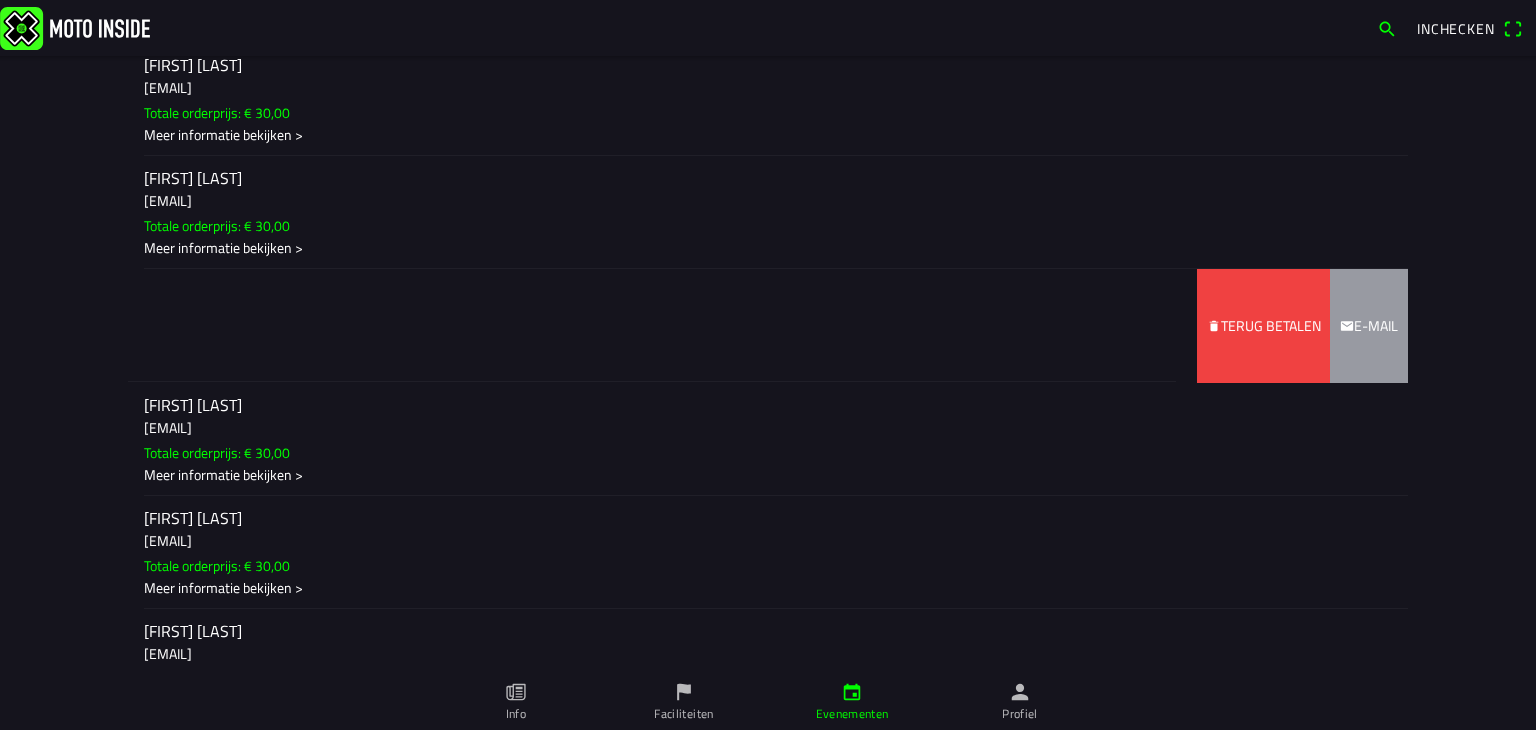 drag, startPoint x: 531, startPoint y: 391, endPoint x: 275, endPoint y: 394, distance: 256.01758 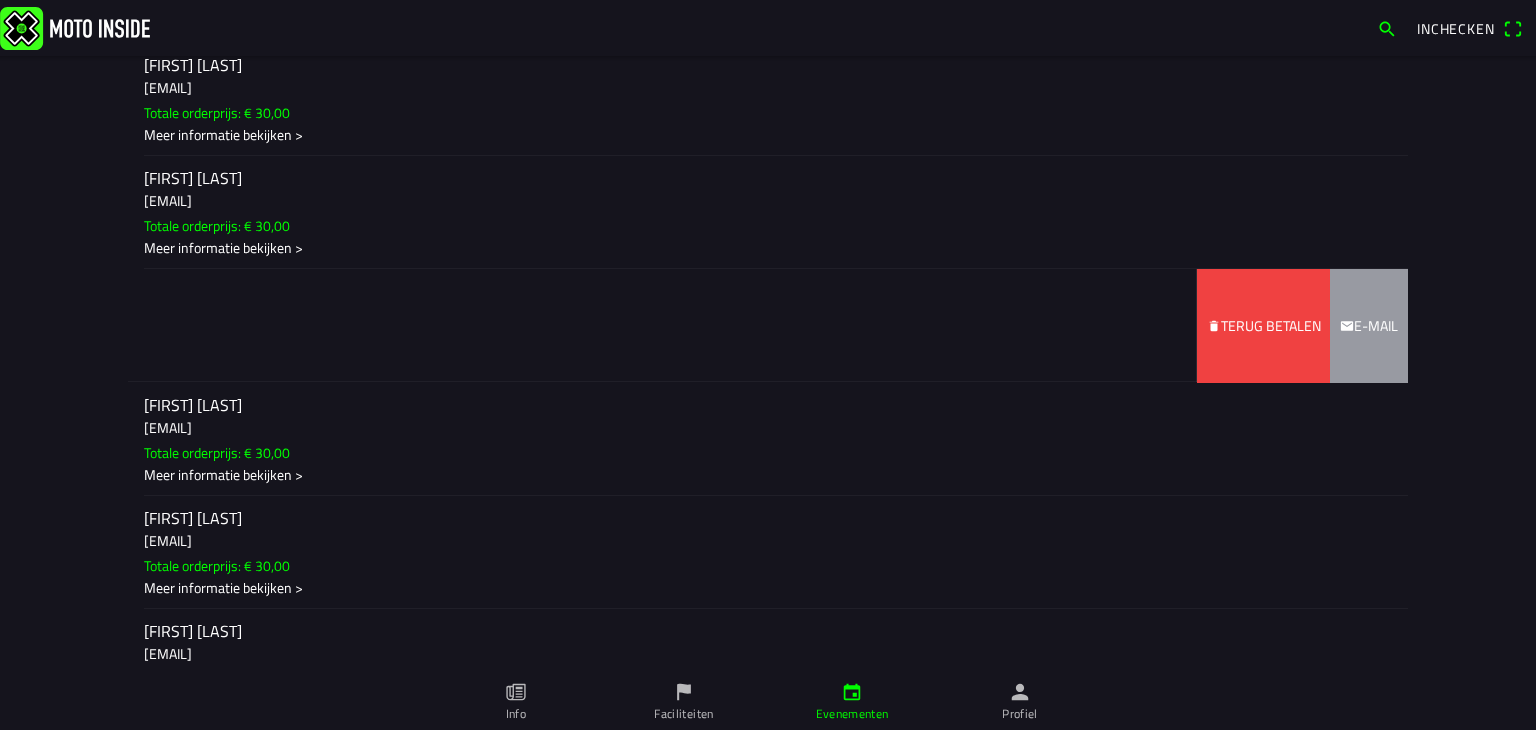 click on "Terug betalen" 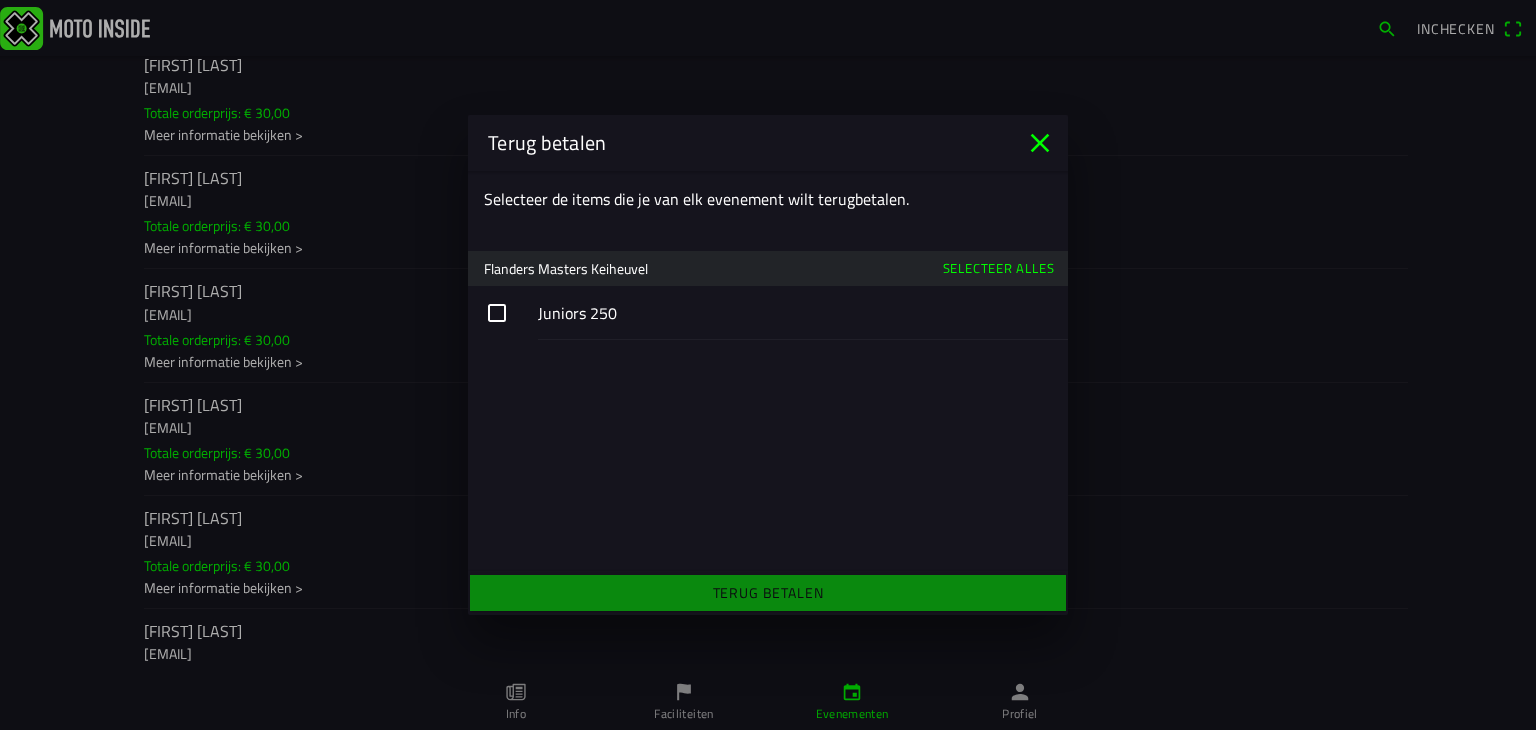 click 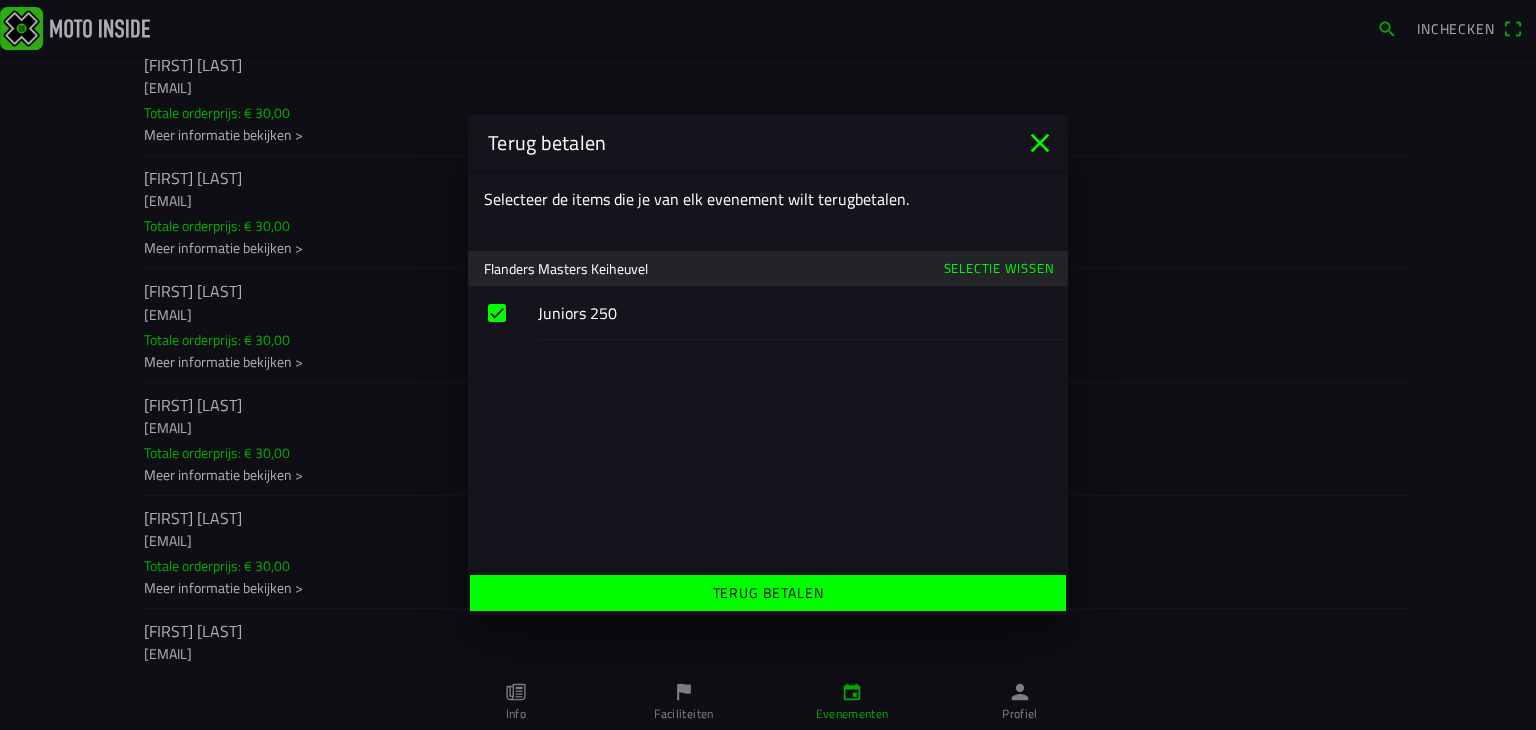 click on "Terug betalen" 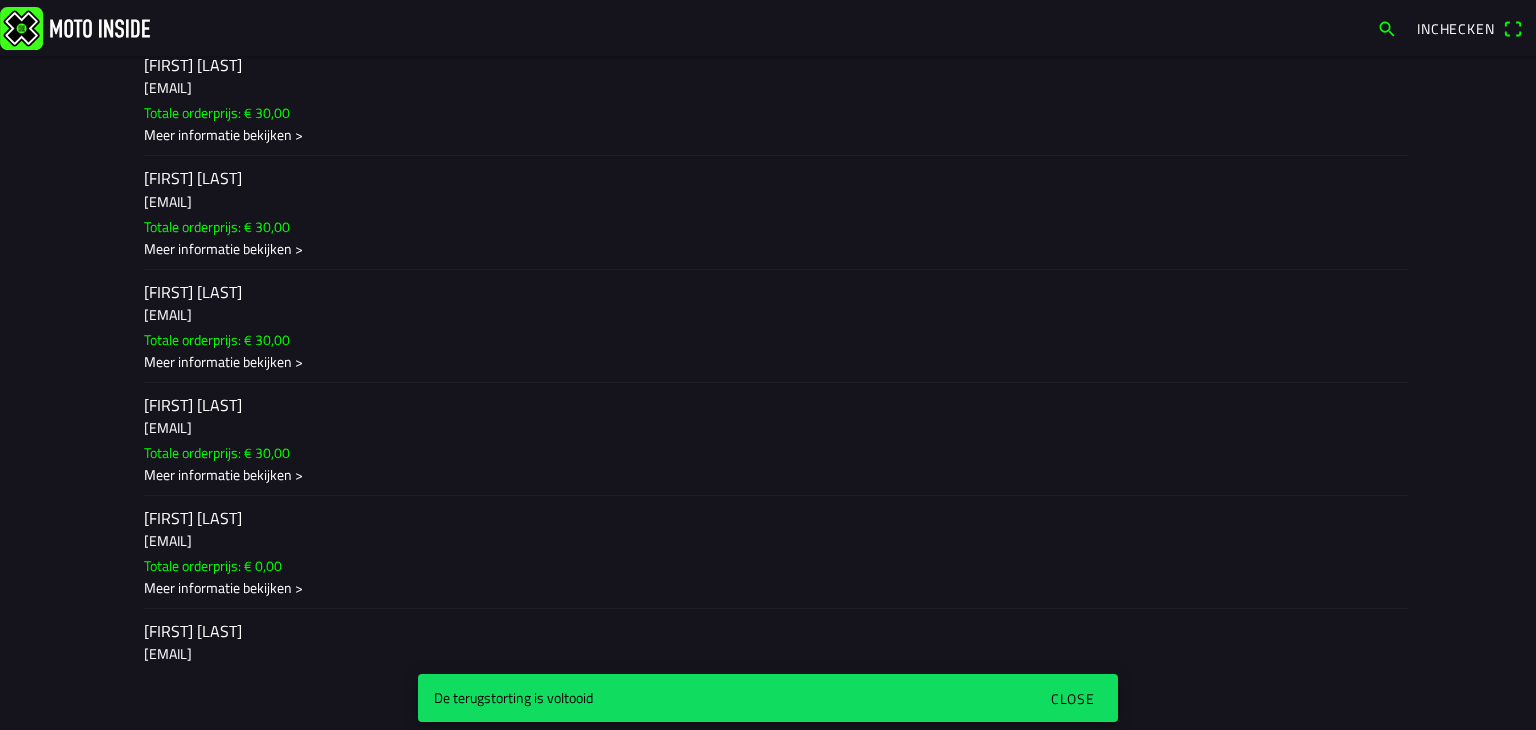 scroll, scrollTop: 0, scrollLeft: 0, axis: both 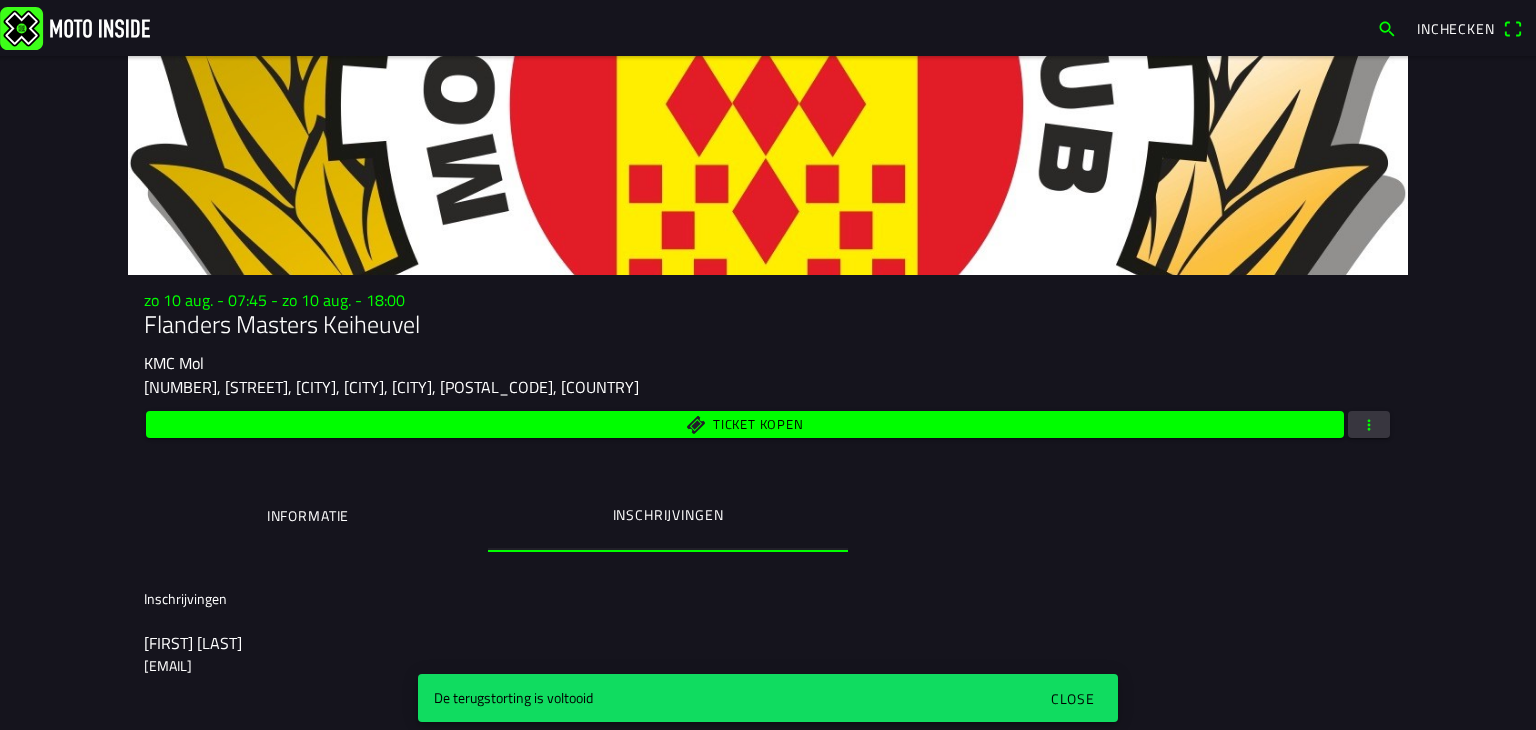 click on "Close" at bounding box center [1073, 698] 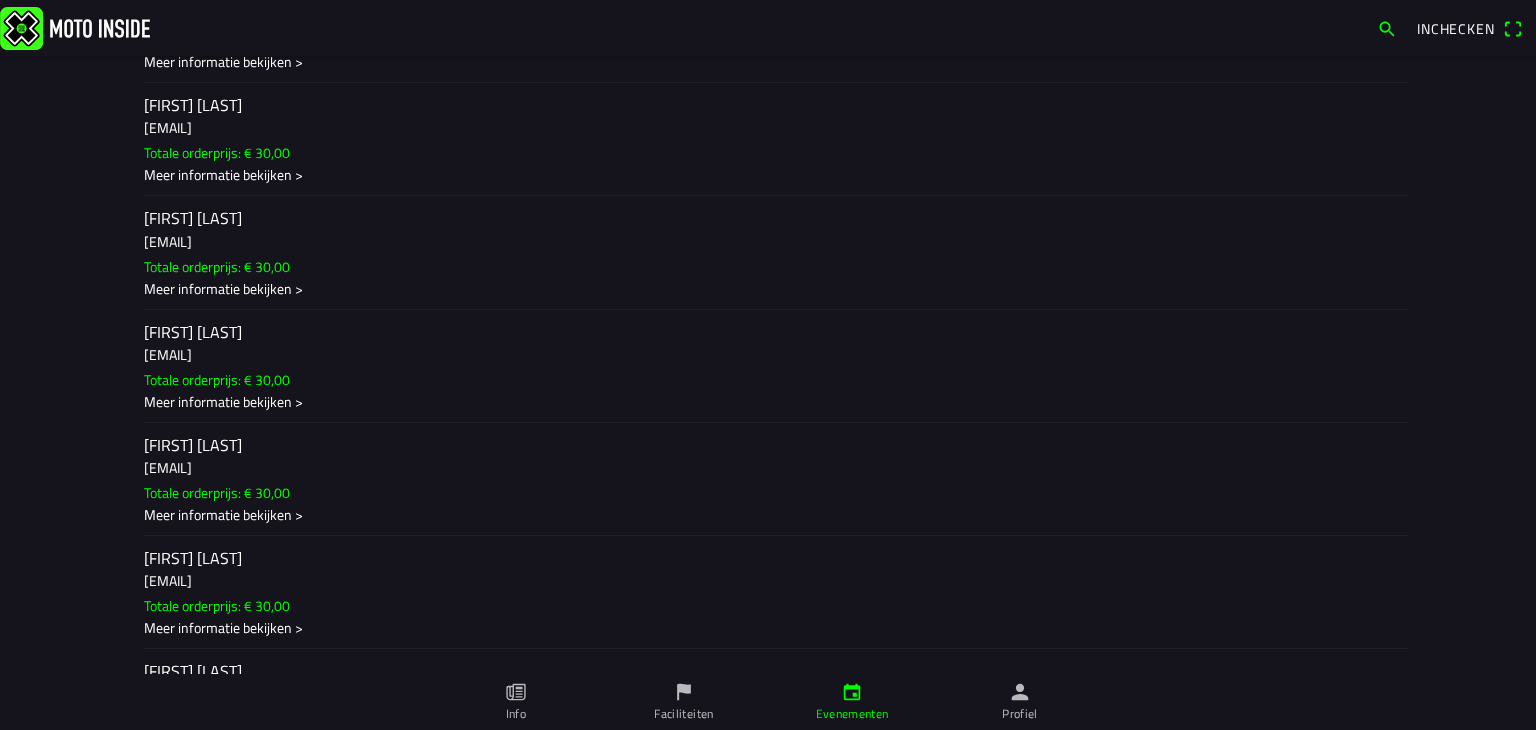 scroll, scrollTop: 10300, scrollLeft: 0, axis: vertical 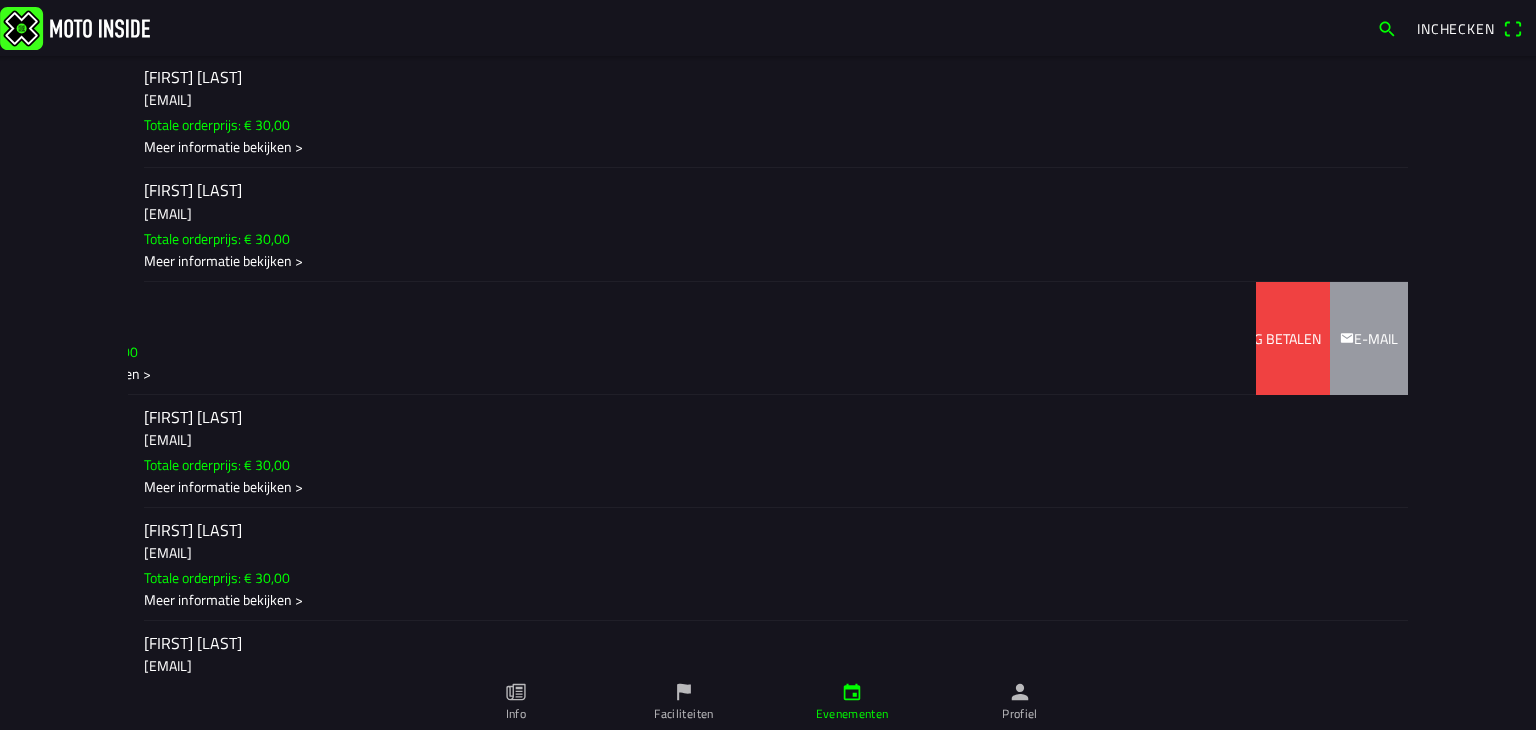 drag, startPoint x: 432, startPoint y: 485, endPoint x: 245, endPoint y: 481, distance: 187.04277 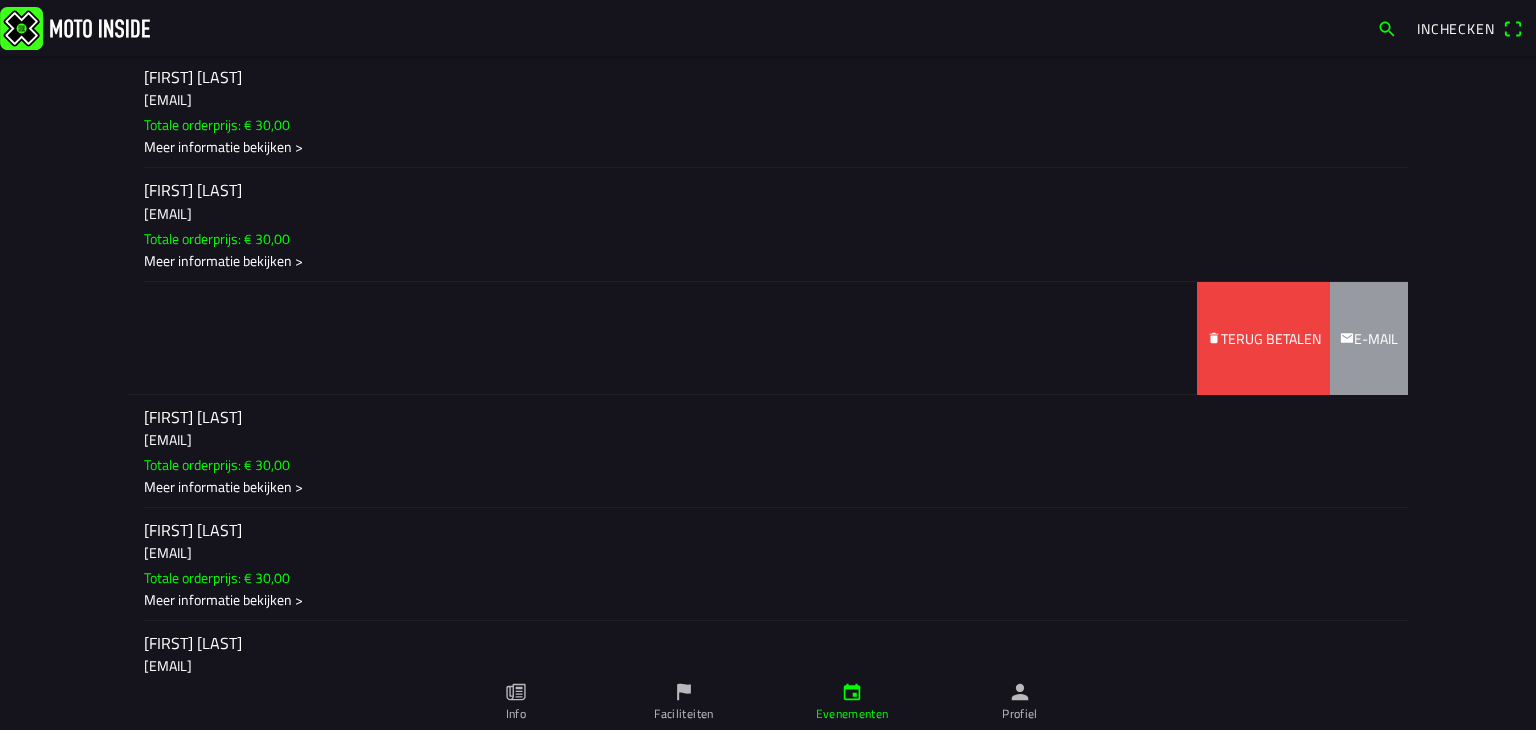 click on "Terug betalen" 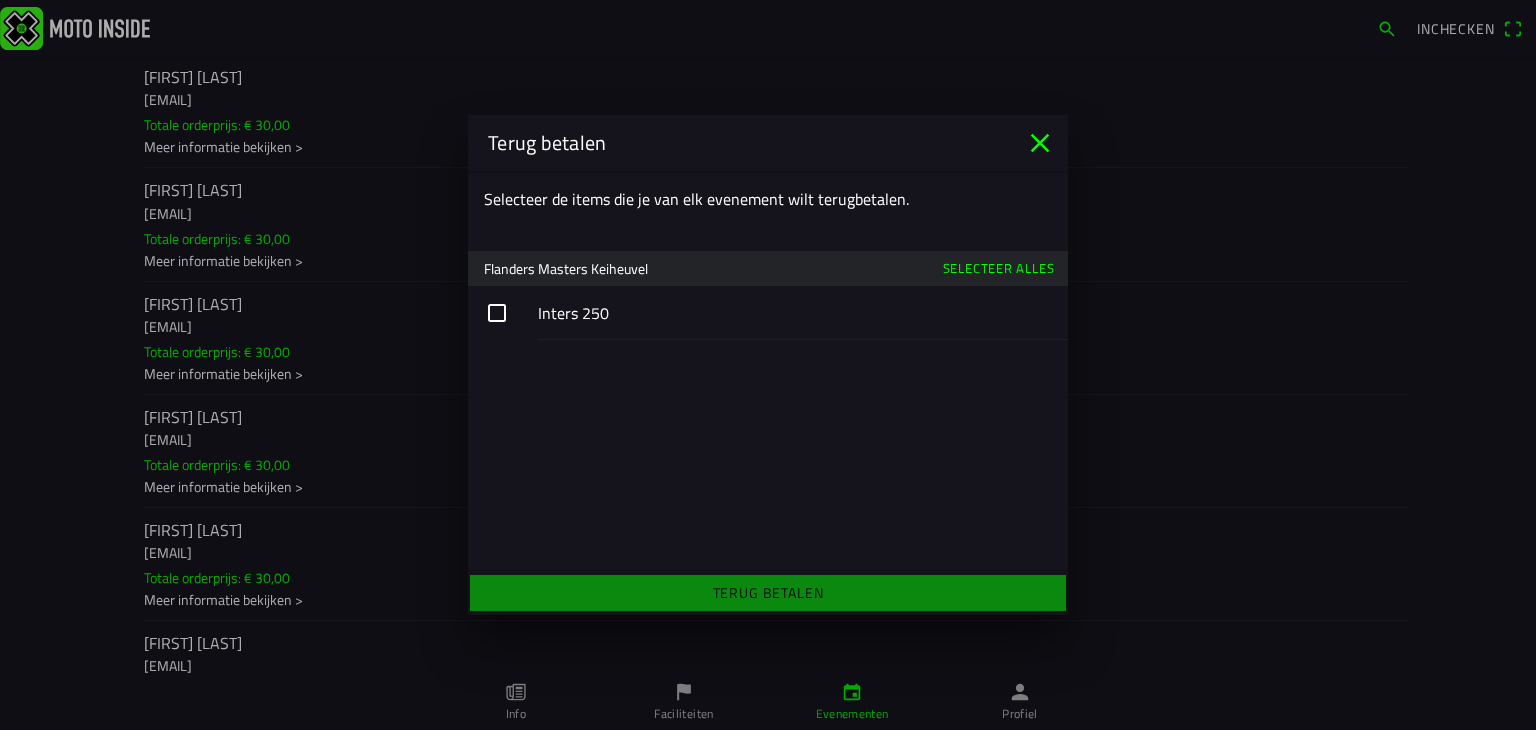 click 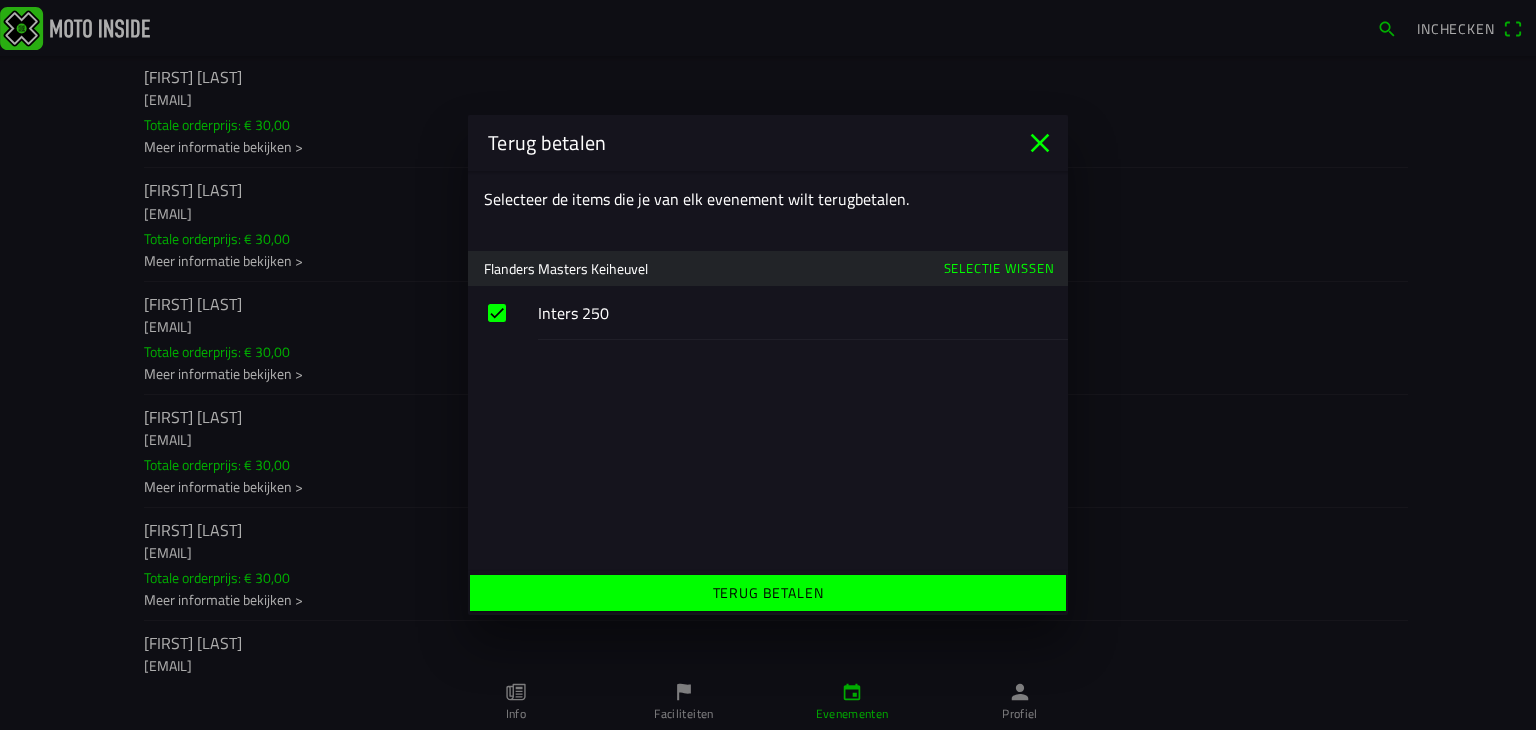 click on "Terug betalen" 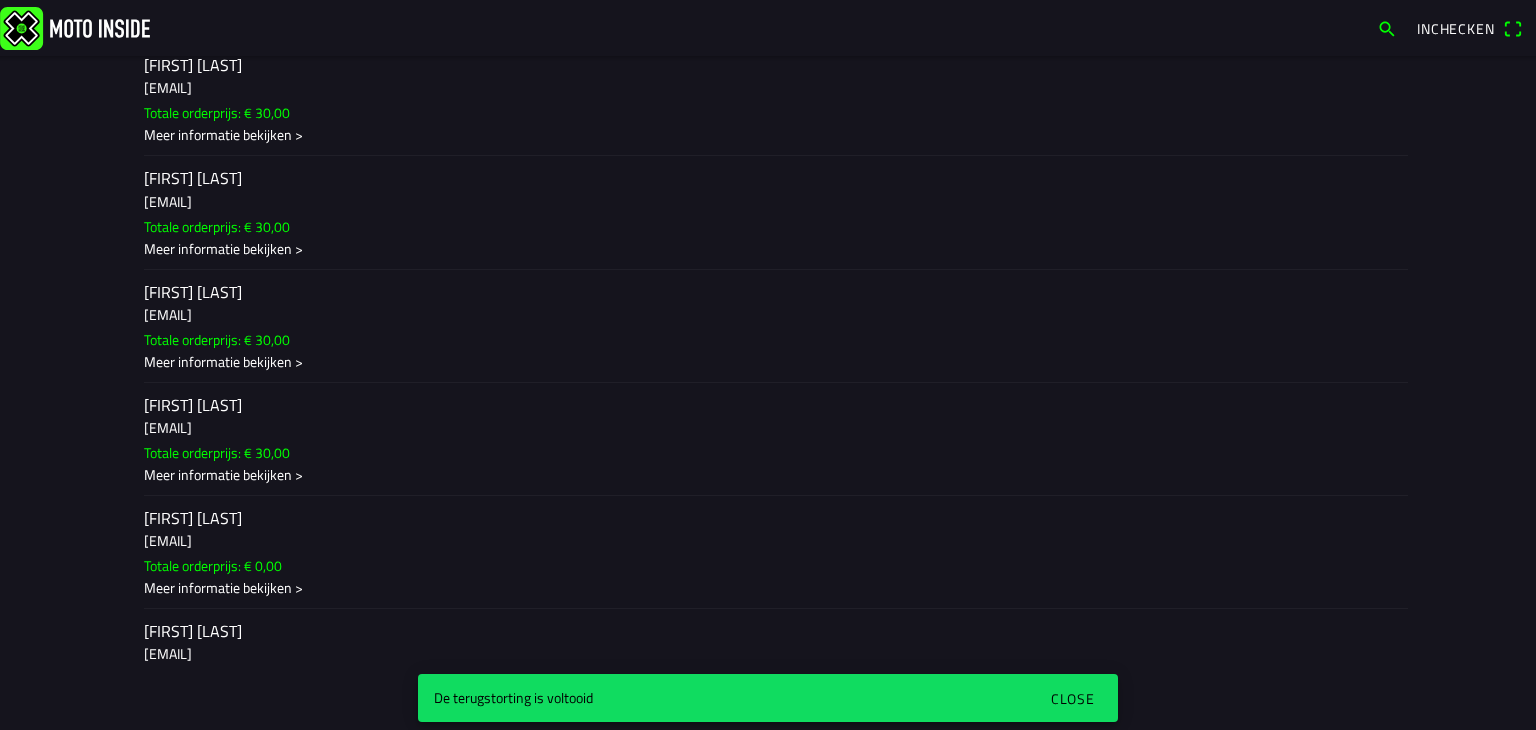 scroll, scrollTop: 0, scrollLeft: 0, axis: both 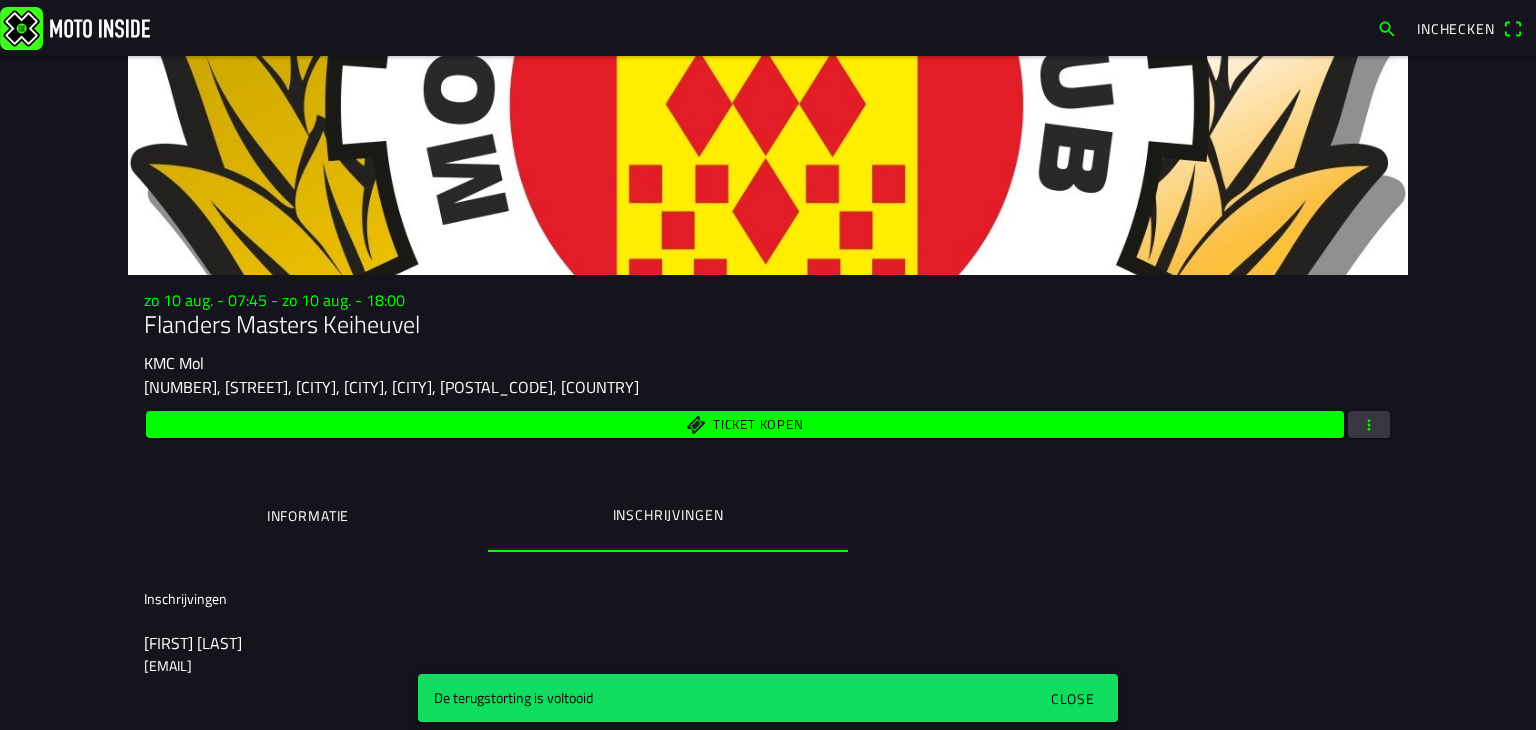 click on "Close" at bounding box center [1073, 698] 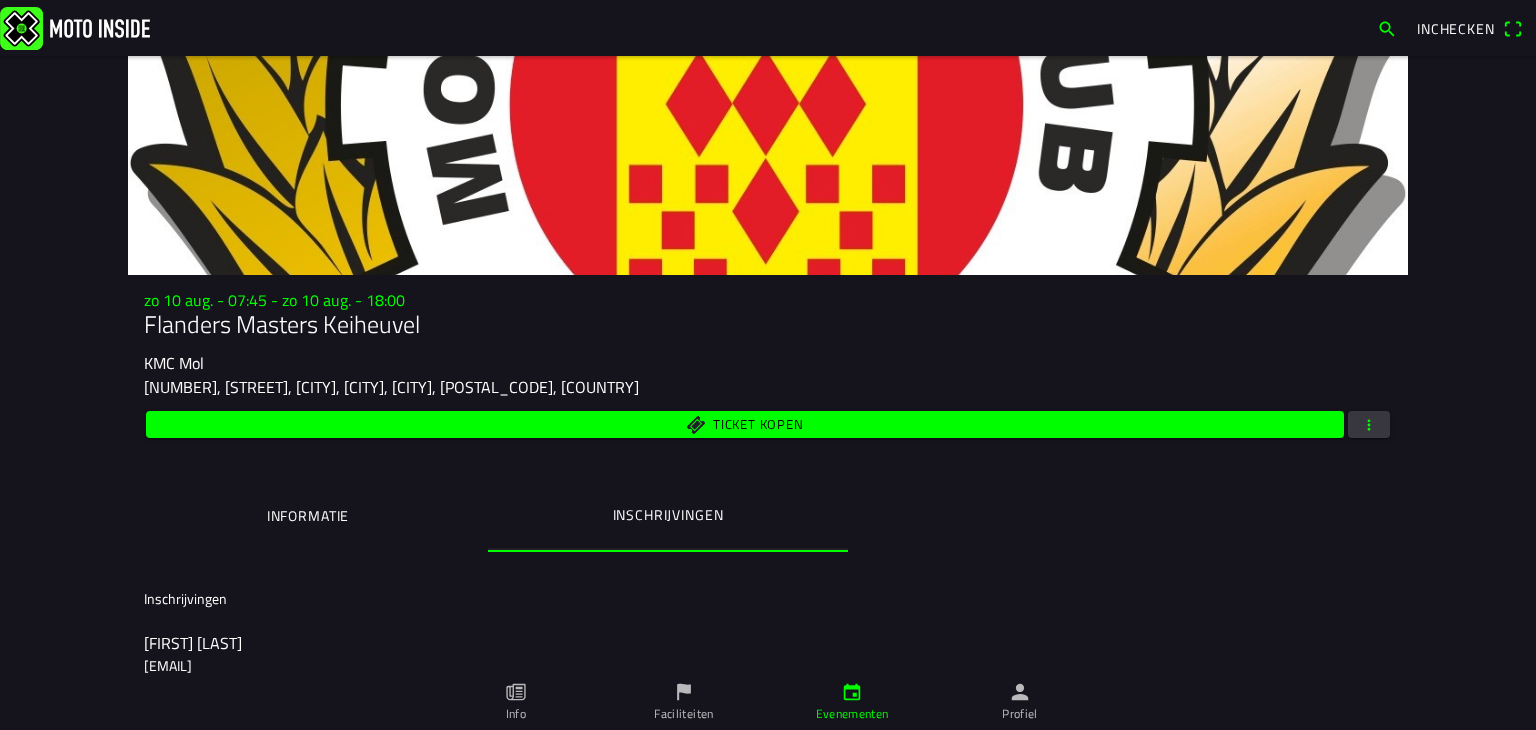 click at bounding box center [1369, 424] 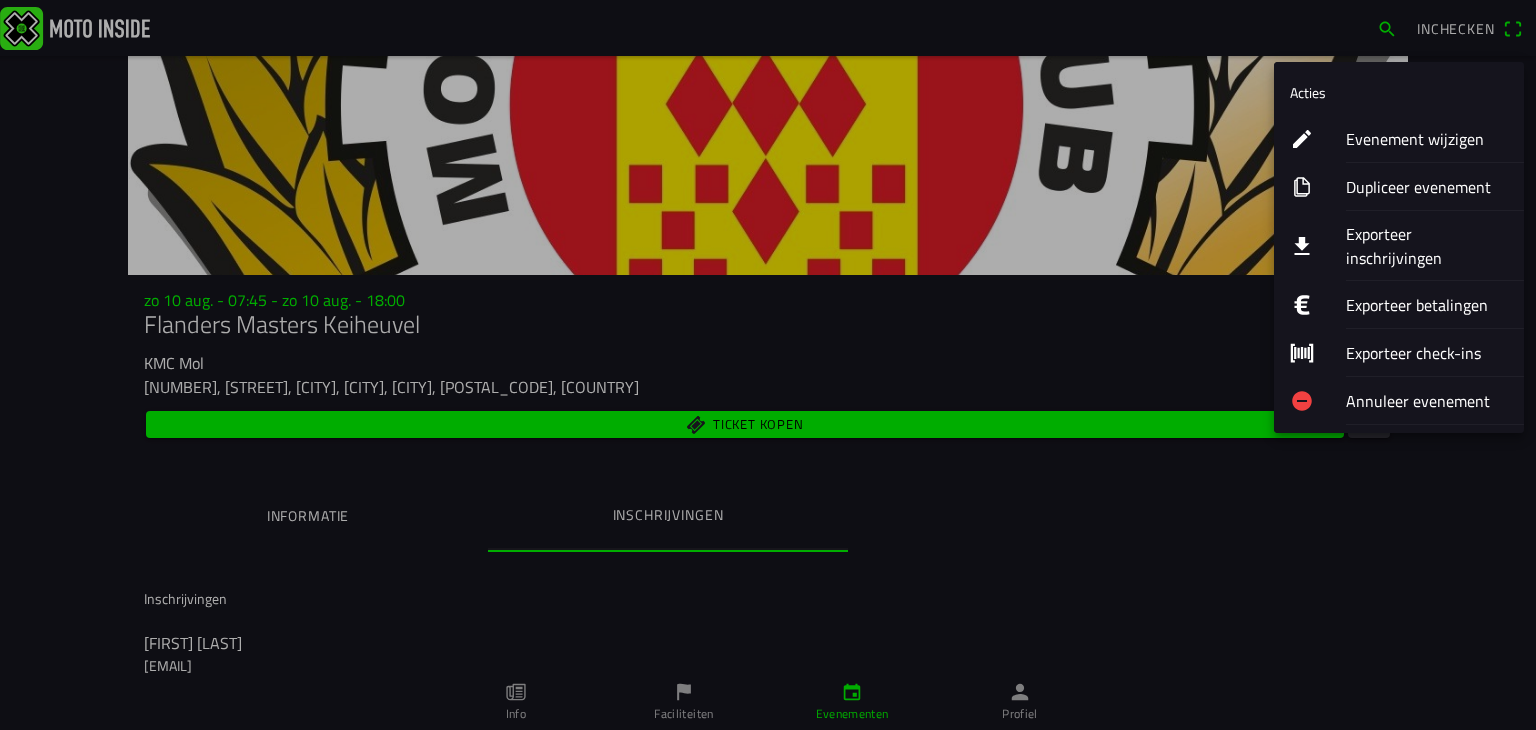 click on "Evenement wijzigen" 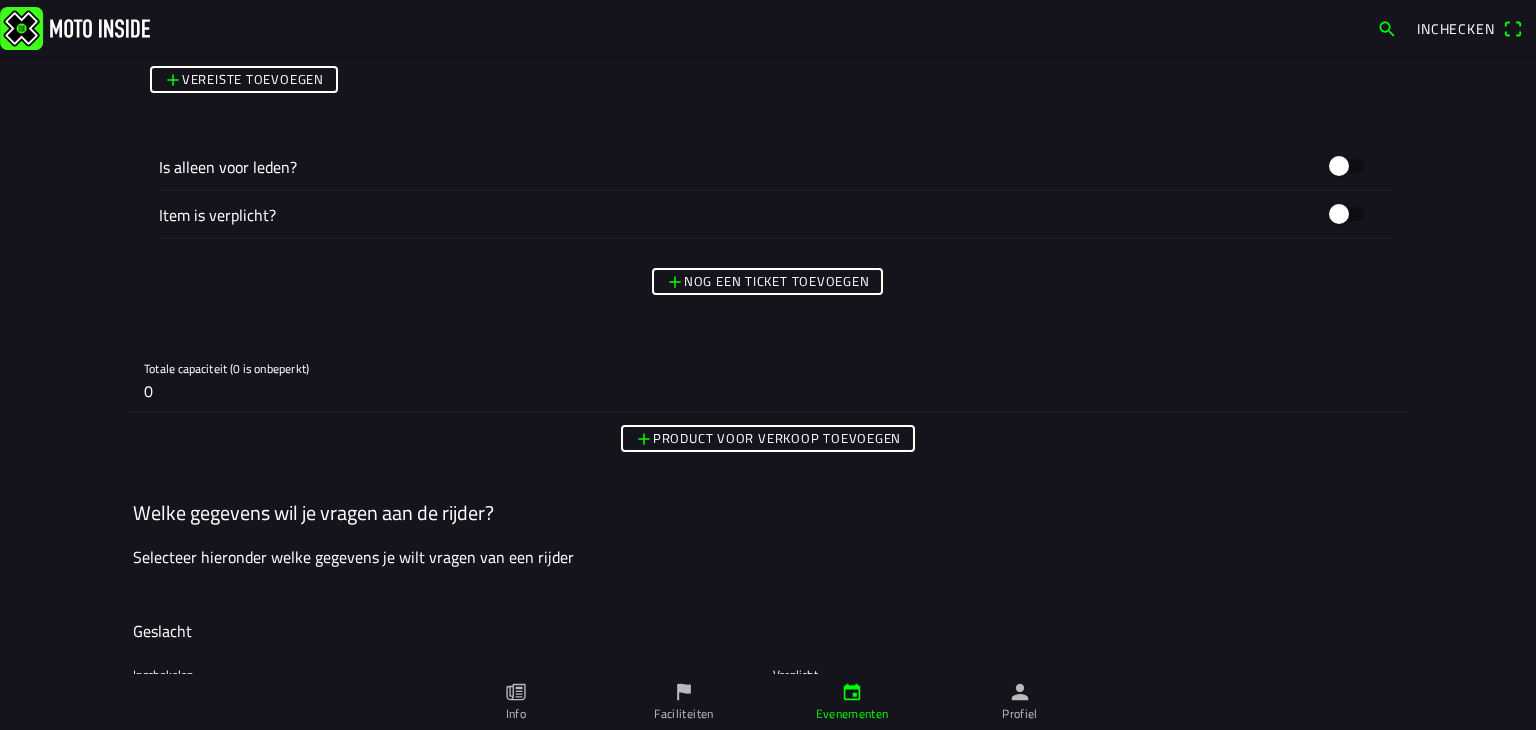 scroll, scrollTop: 8641, scrollLeft: 0, axis: vertical 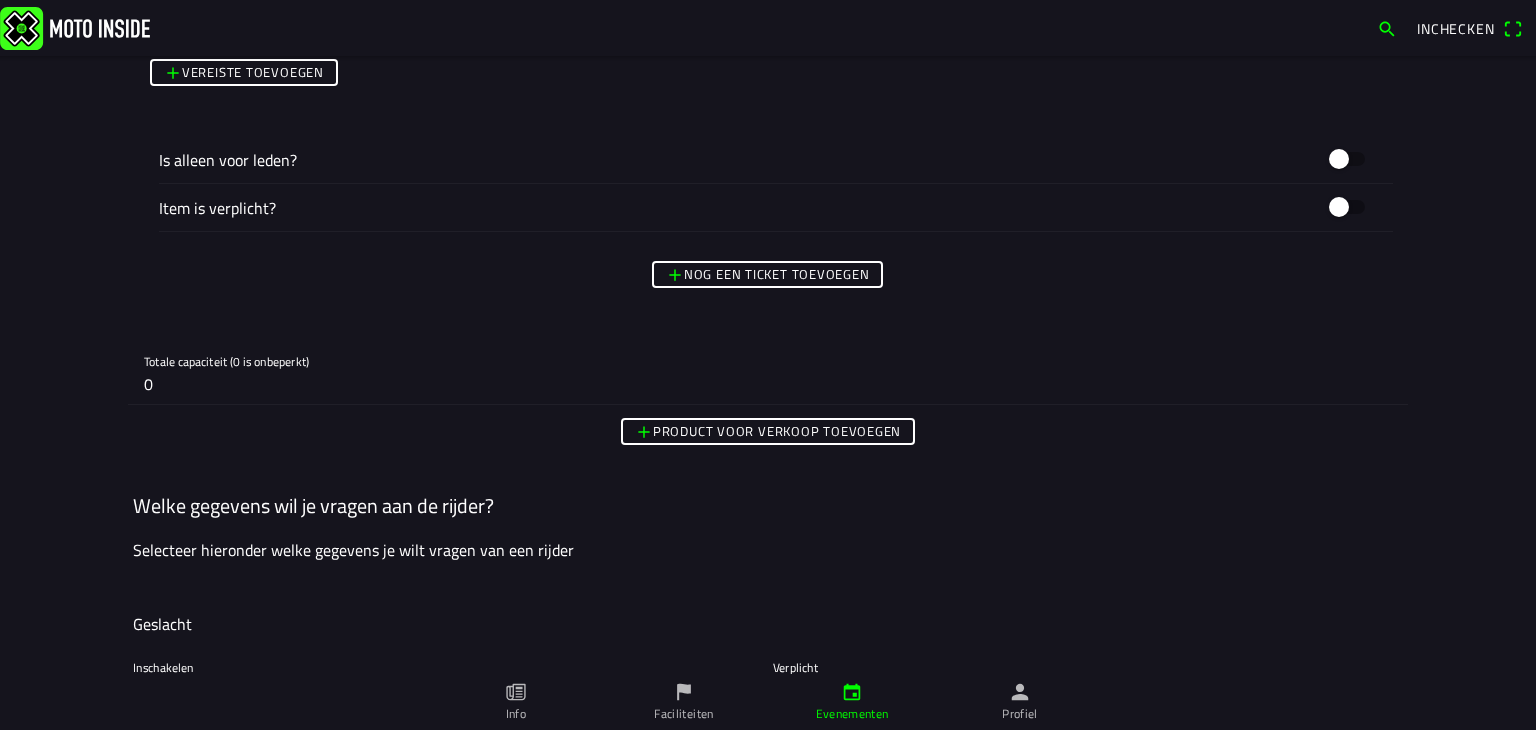 click on "0" 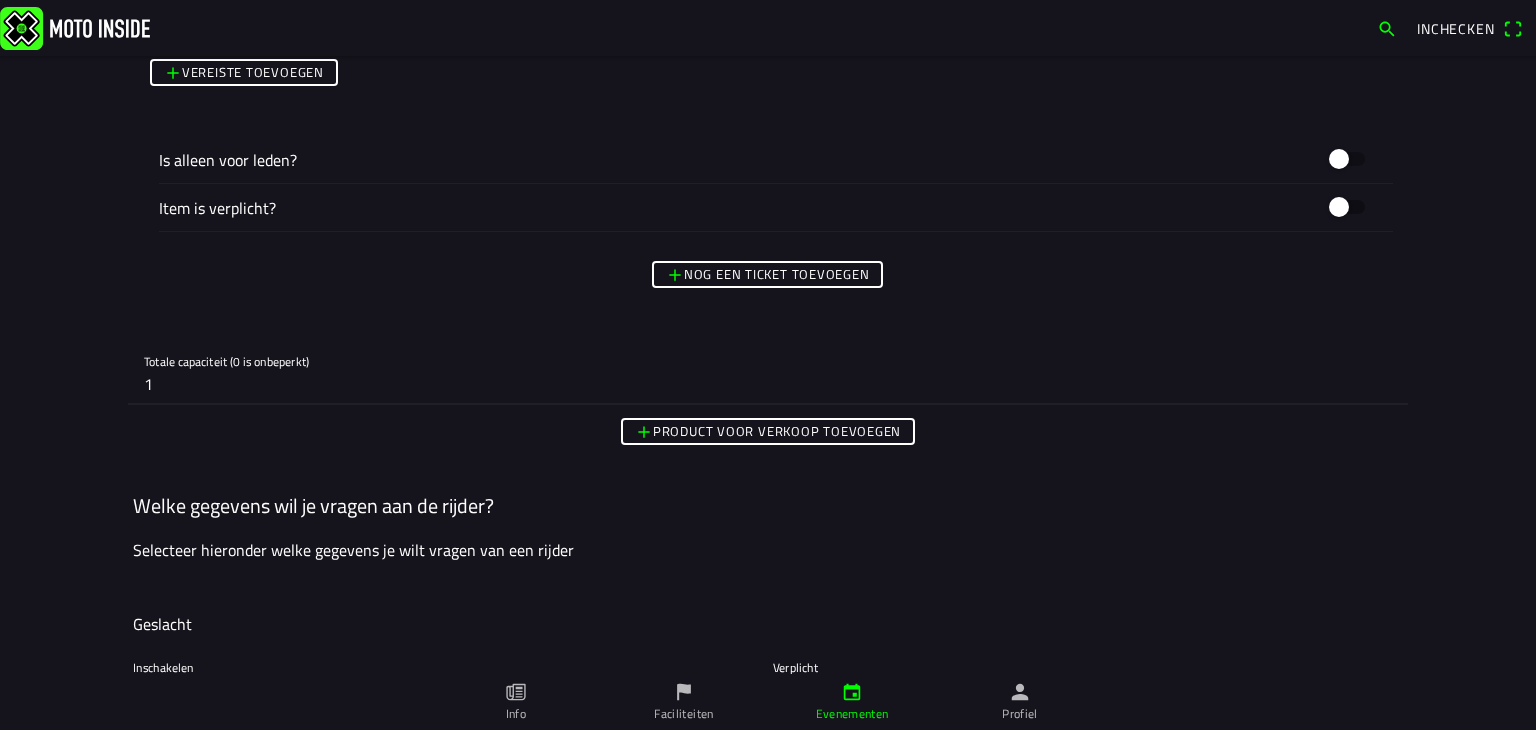 type on "1" 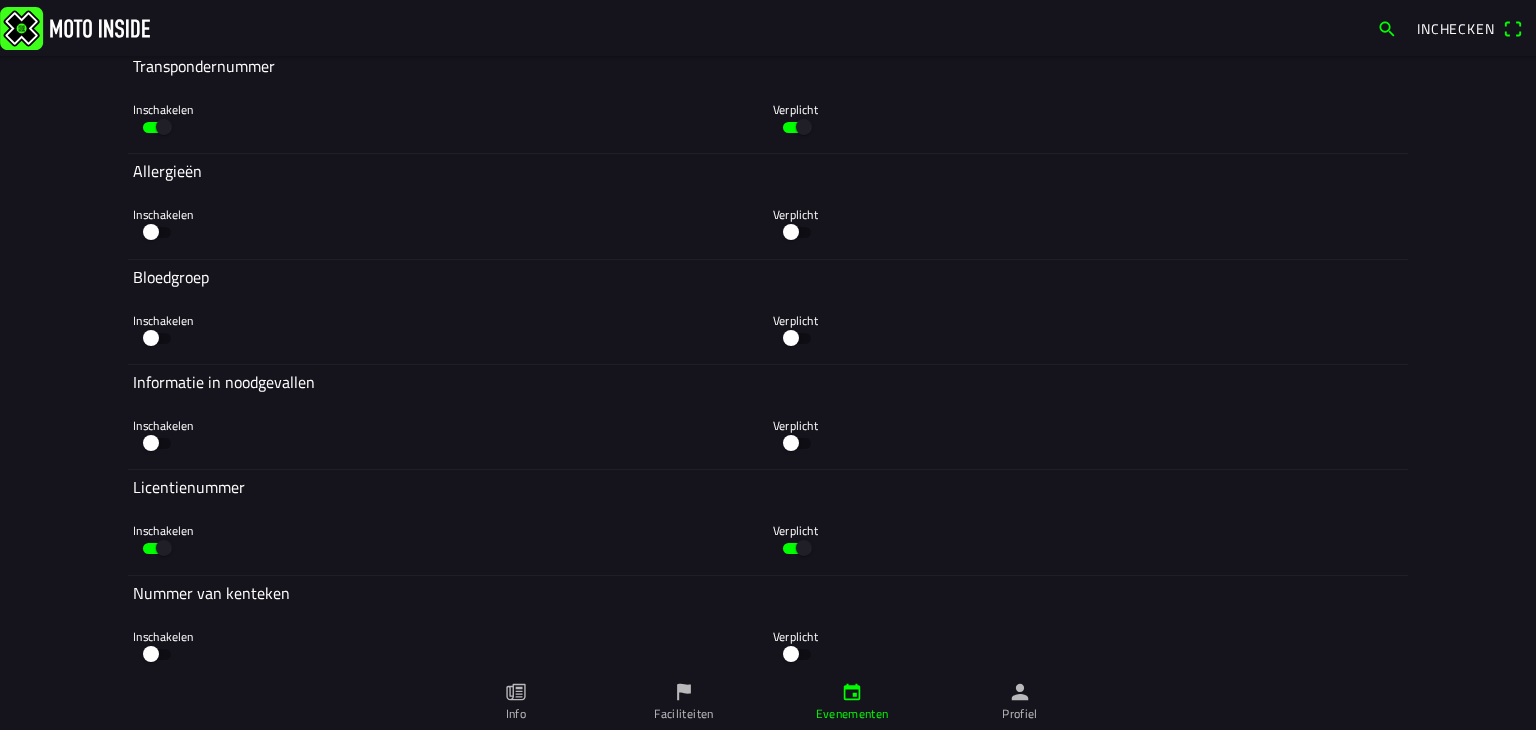 scroll, scrollTop: 11141, scrollLeft: 0, axis: vertical 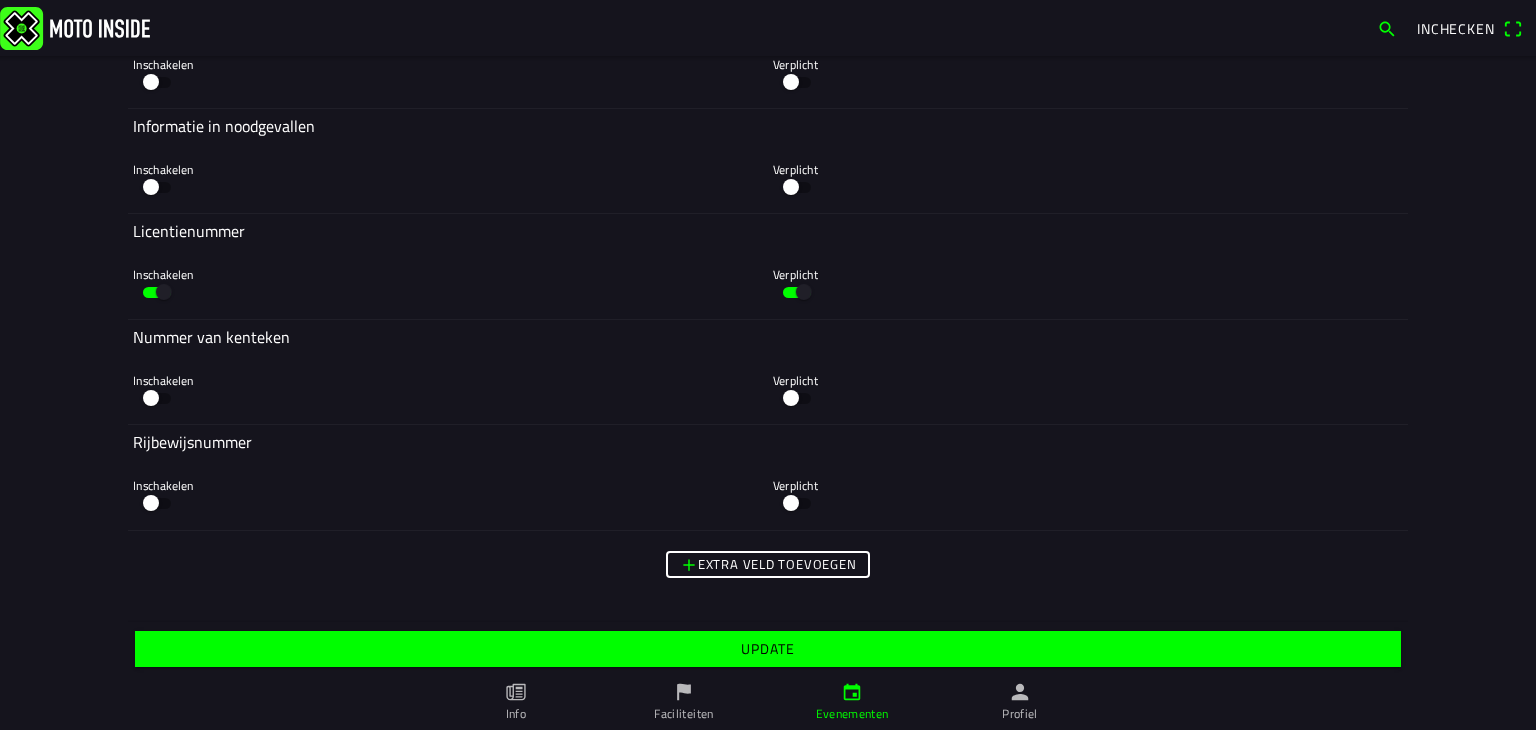 click on "Update" 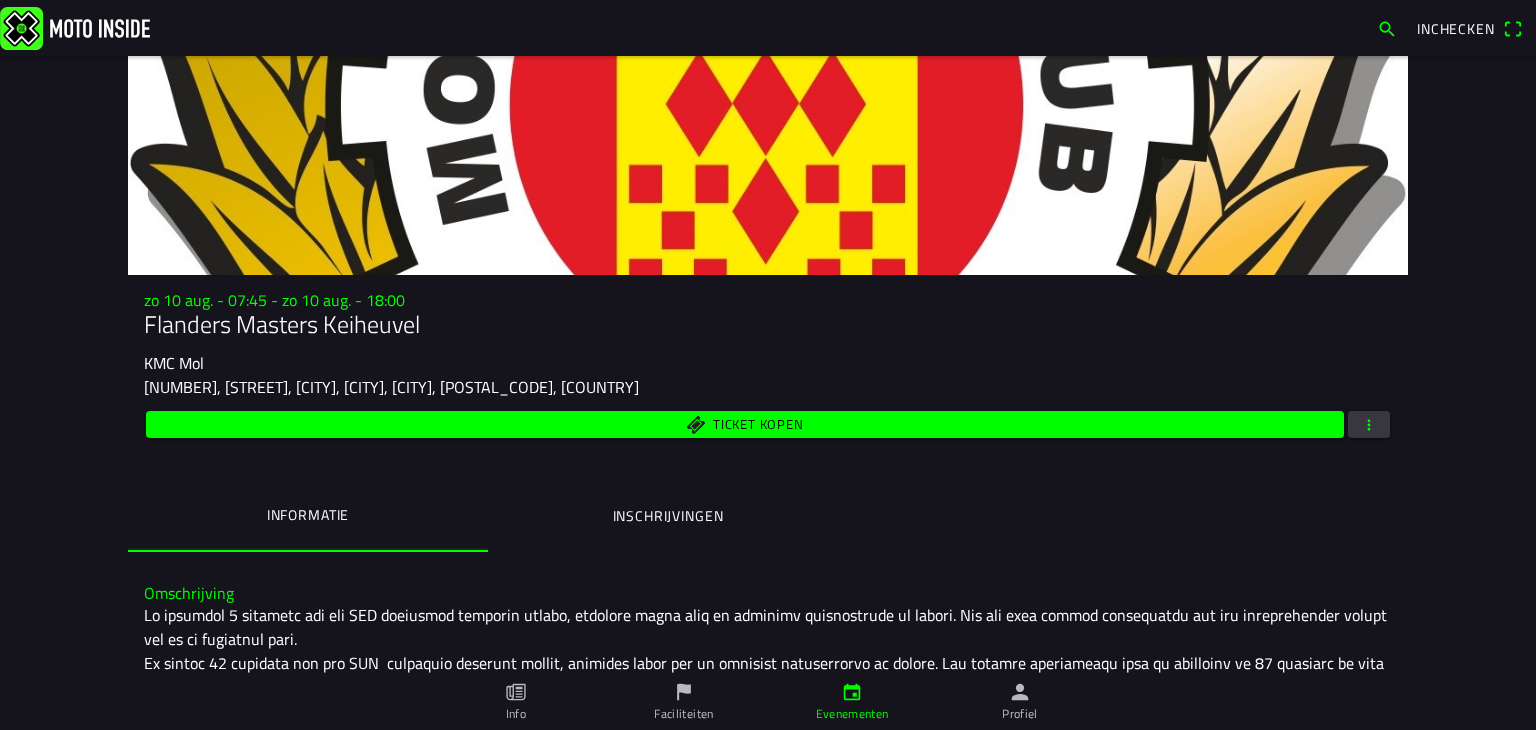 click at bounding box center [75, 27] 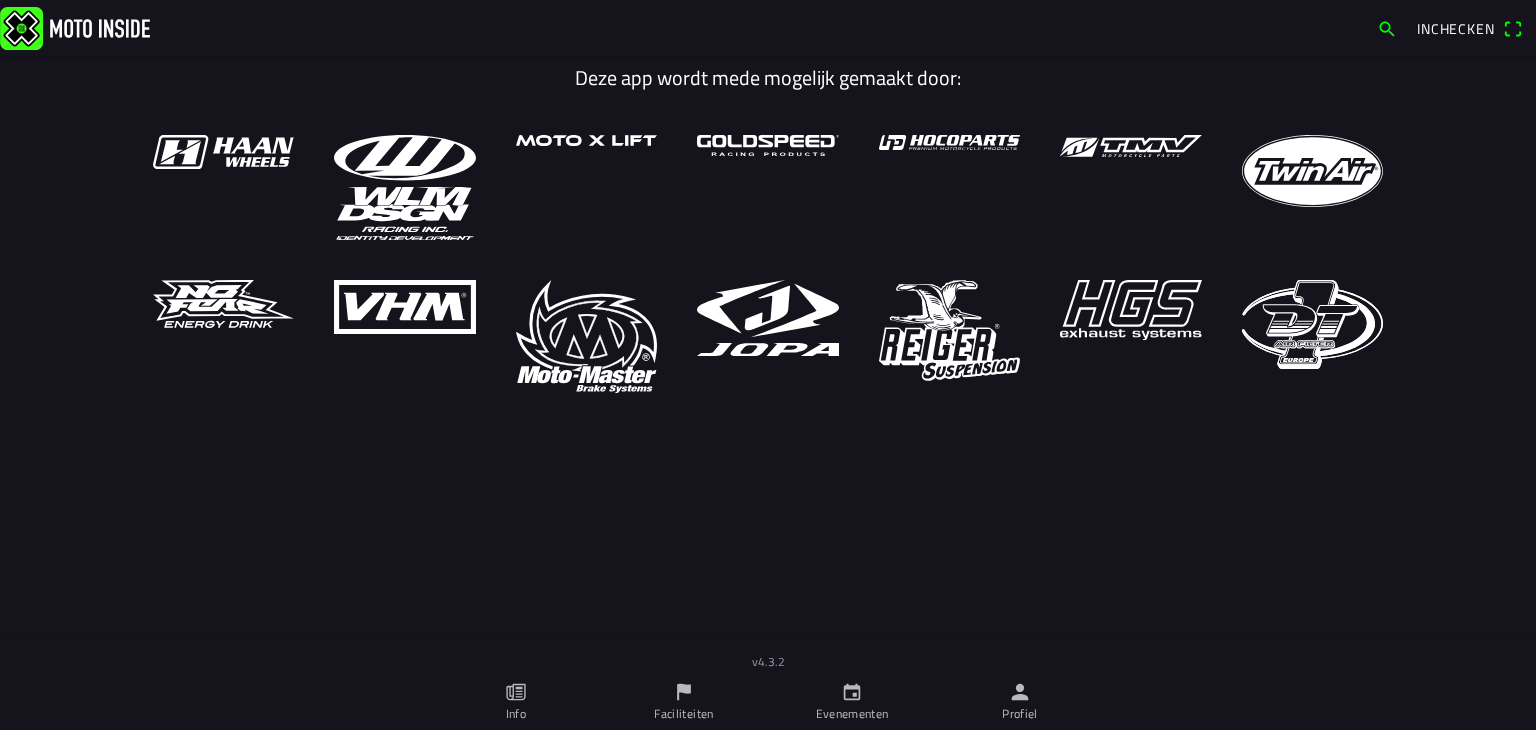 click 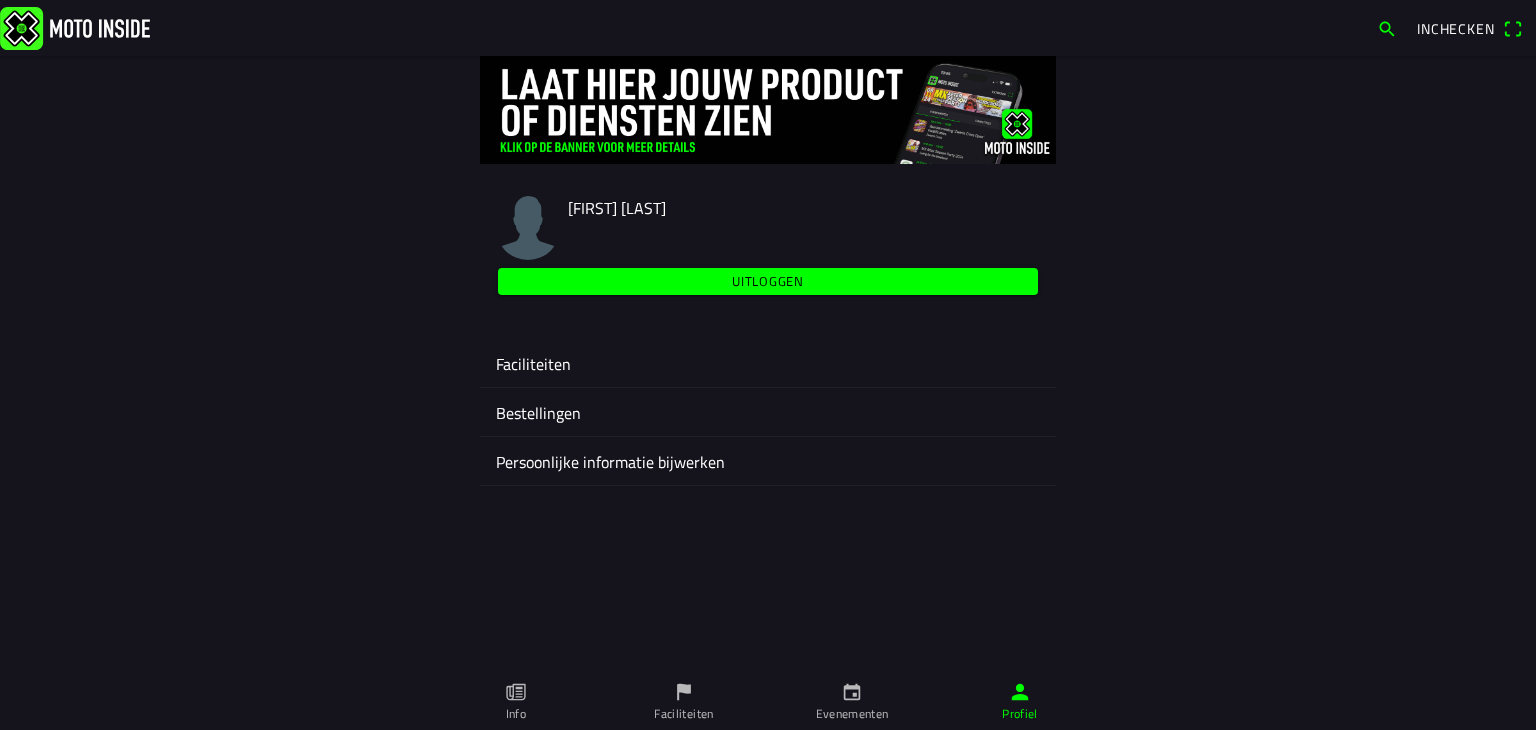 click on "Faciliteiten" 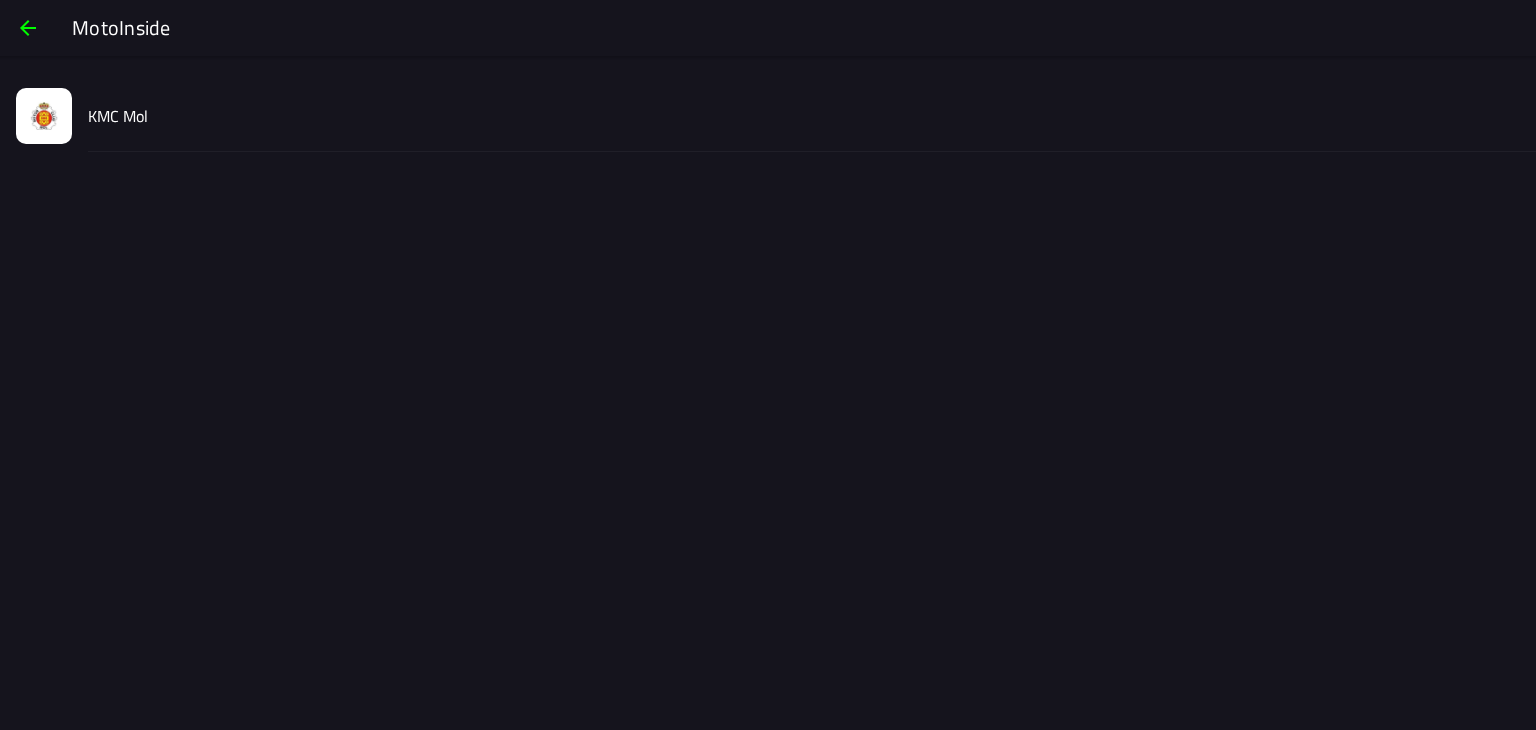 click on "KMC Mol" 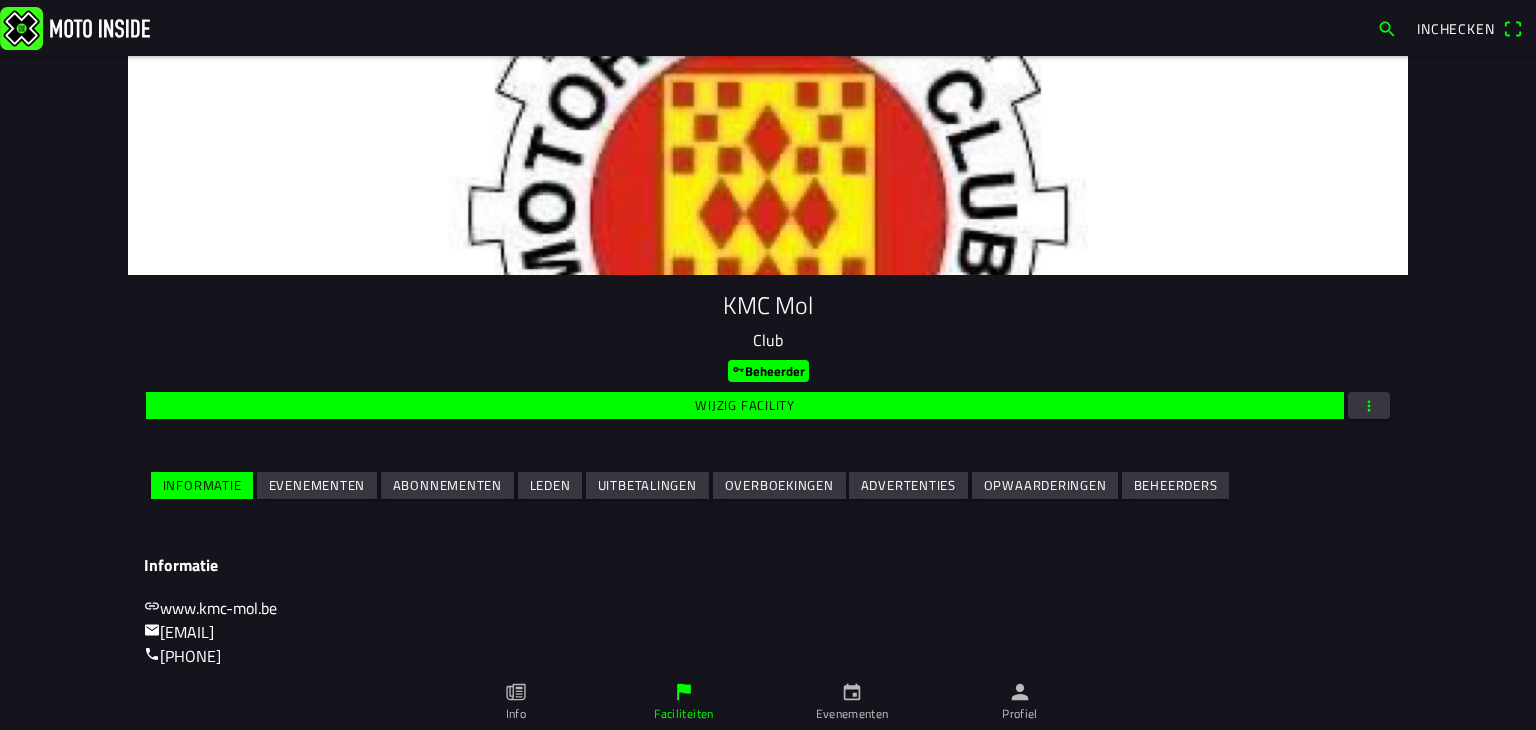 click on "Evenementen" at bounding box center [0, 0] 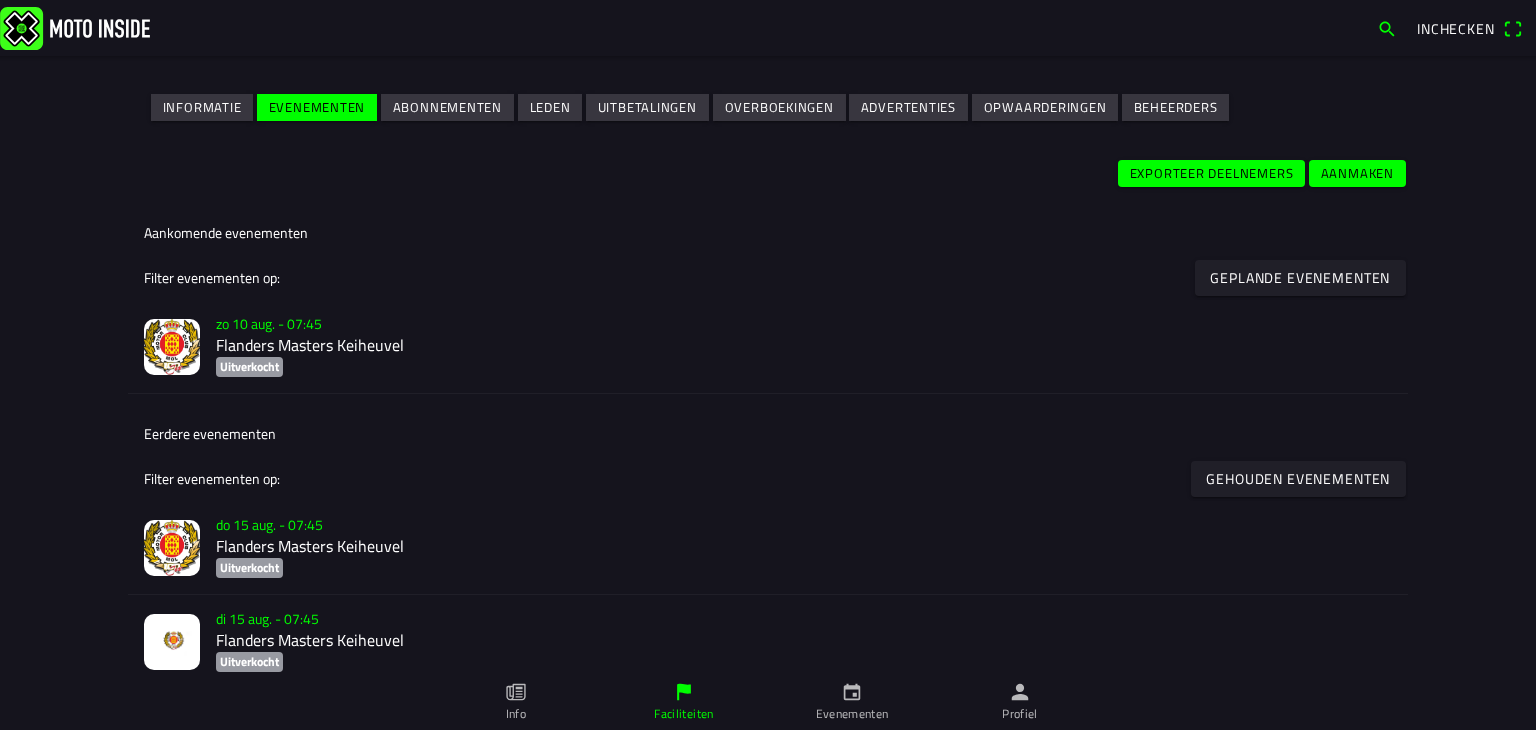 scroll, scrollTop: 400, scrollLeft: 0, axis: vertical 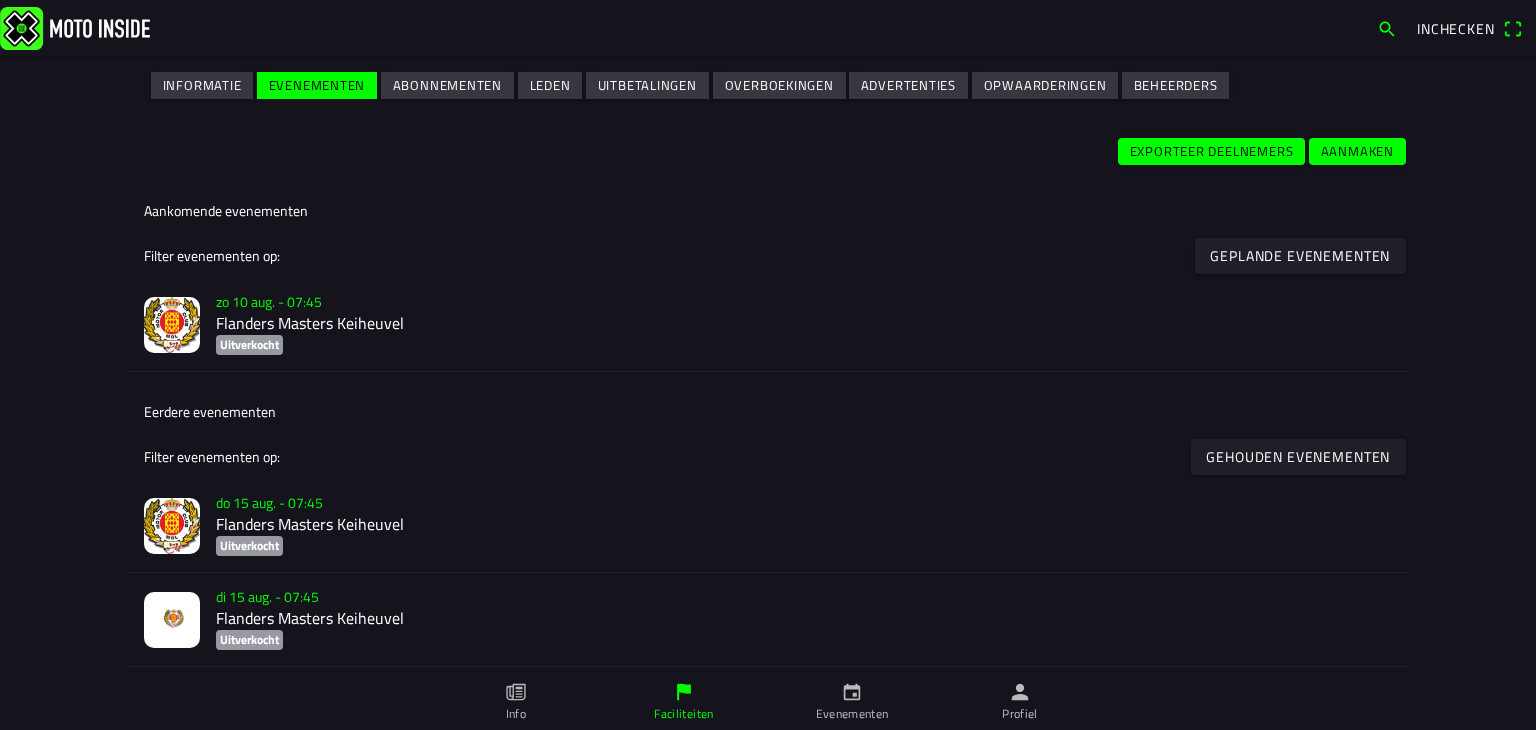 click on "Flanders Masters Keiheuvel" 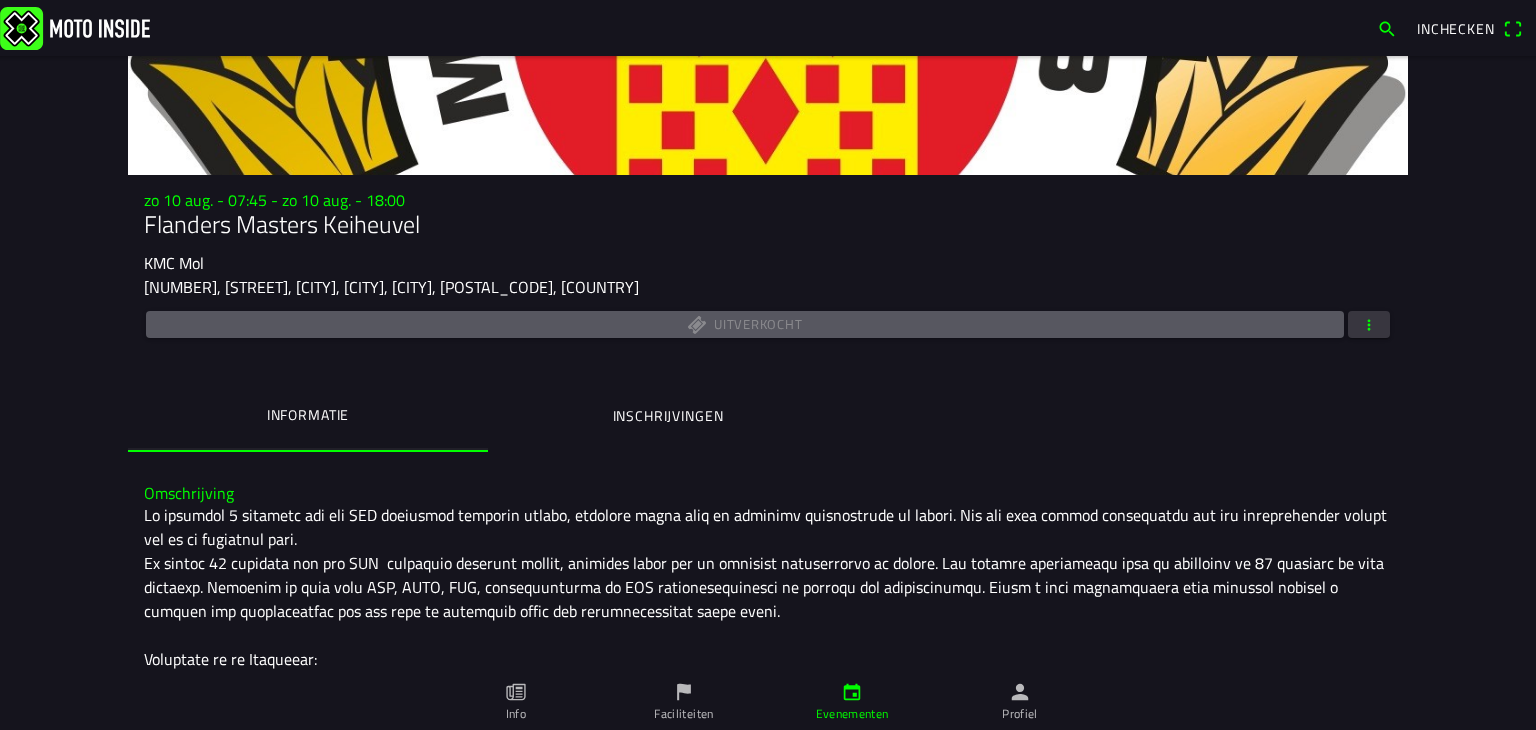 scroll, scrollTop: 0, scrollLeft: 0, axis: both 